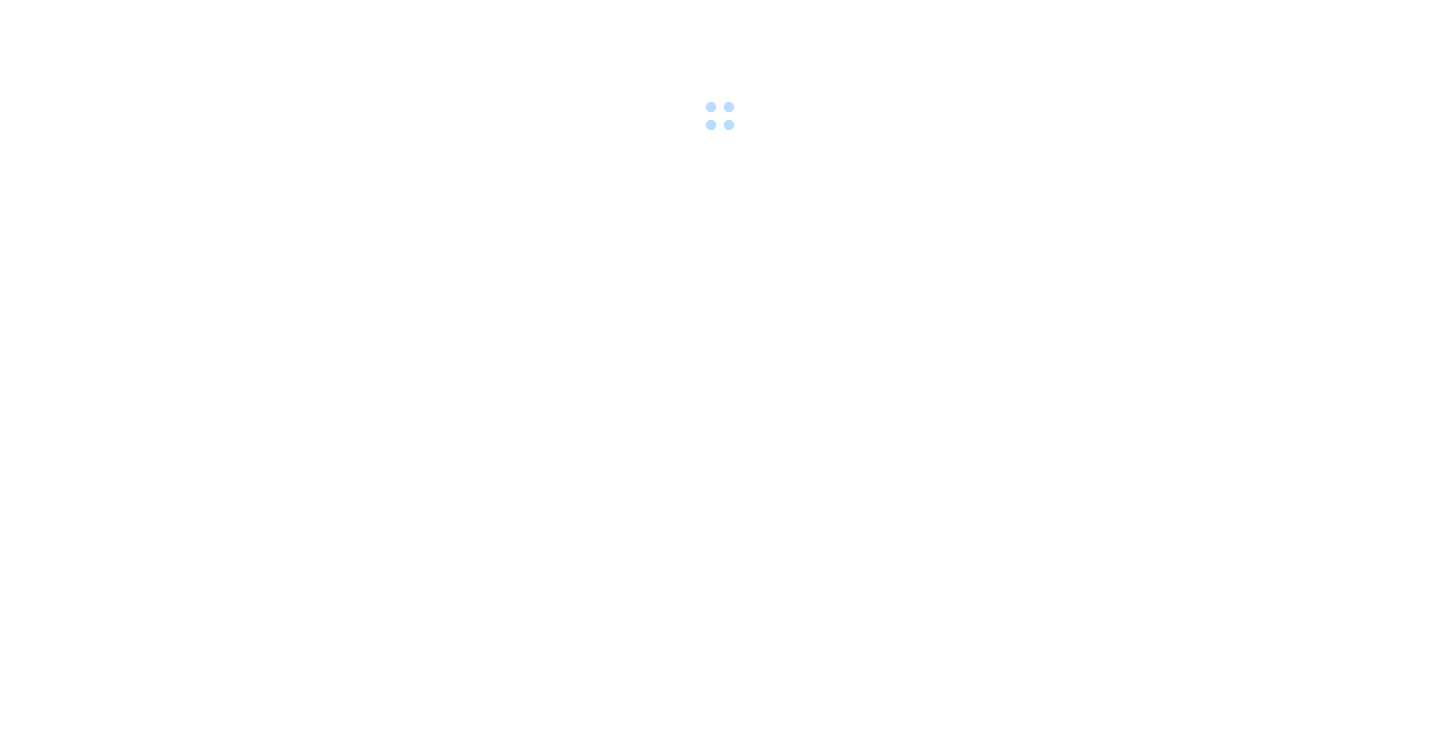 scroll, scrollTop: 0, scrollLeft: 0, axis: both 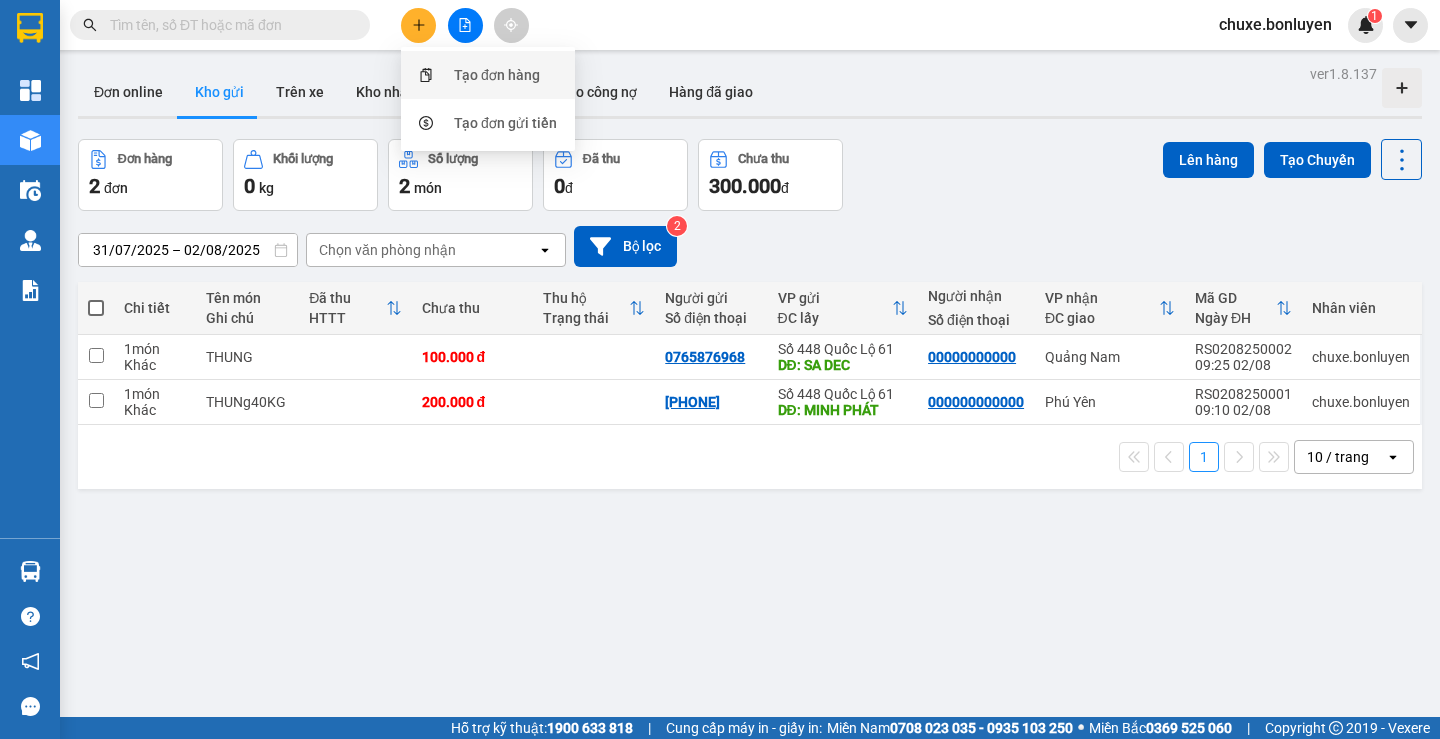 click 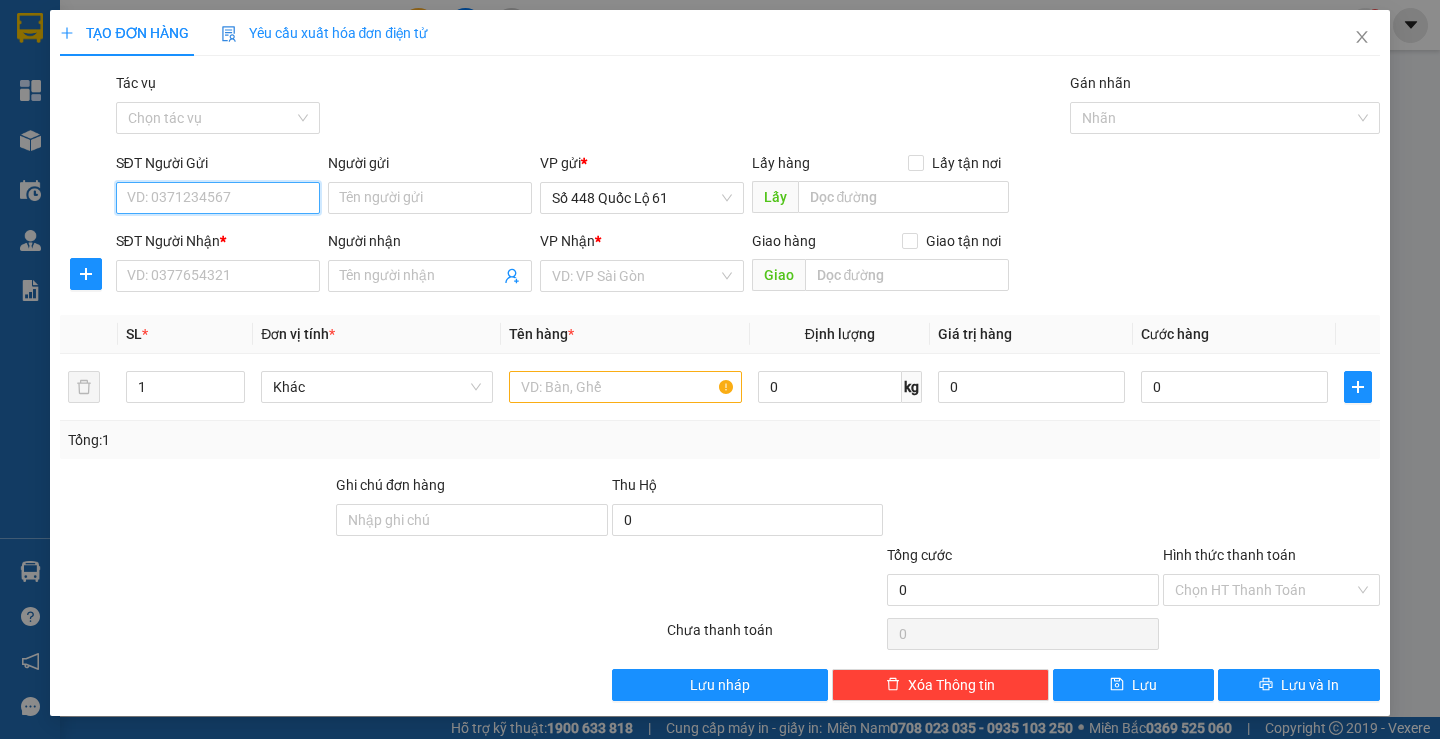 click on "SĐT Người Gửi" at bounding box center (218, 198) 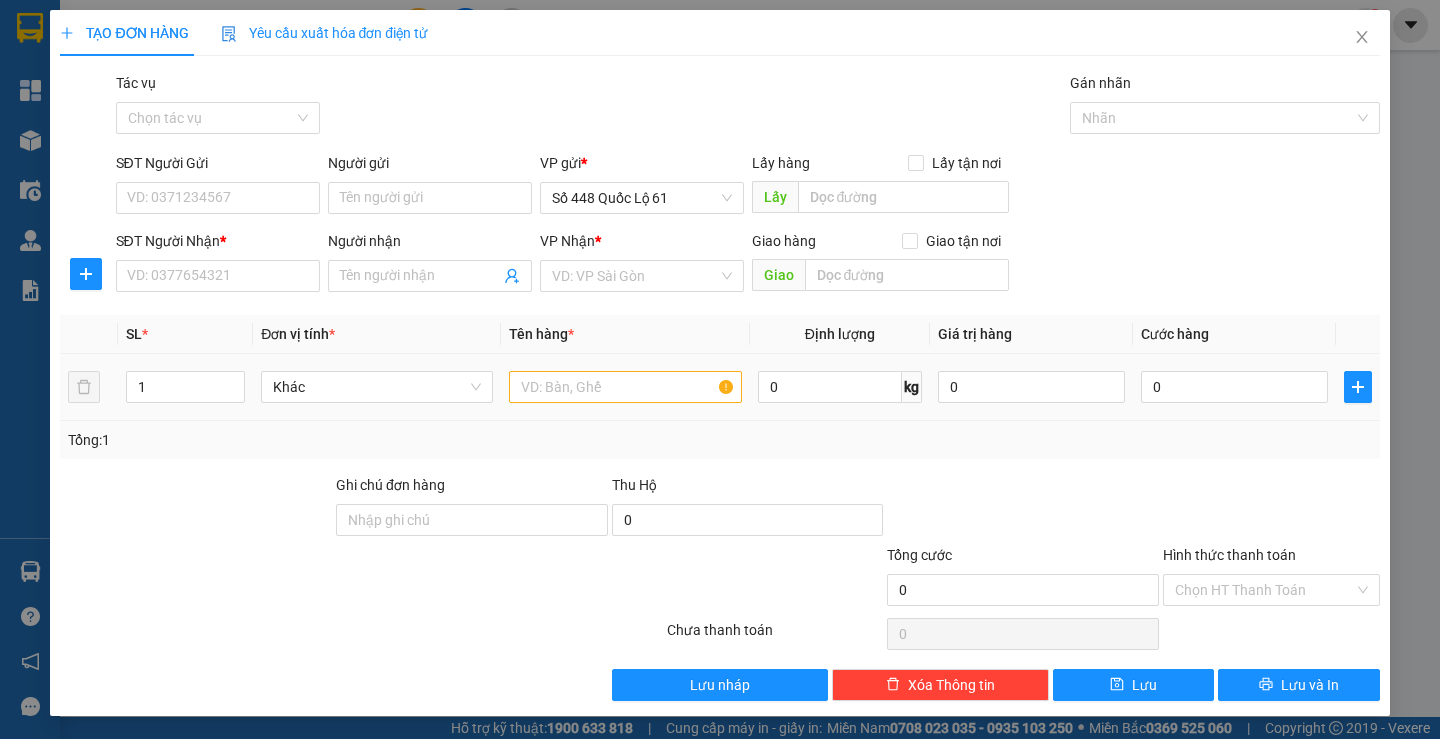 click on "TẠO ĐƠN HÀNG Yêu cầu xuất hóa đơn điện tử Transit Pickup Surcharge Ids Transit Deliver Surcharge Ids Transit Deliver Surcharge Transit Deliver Surcharge Gói vận chuyển  * Tiêu chuẩn Tác vụ Chọn tác vụ Gán nhãn   Nhãn SĐT Người Gửi VD: [PHONE] Người gửi Tên người gửi VP gửi  * Số [NUMBER] Lấy hàng Lấy tận nơi Lấy SĐT Người Nhận  * VD: [PHONE] Người nhận Tên người nhận VP Nhận  * VD: VP Sài Gòn Giao hàng Giao tận nơi Giao SL  * Đơn vị tính  * Tên hàng  * Định lượng Giá trị hàng Cước hàng                 1 Khác 0 kg 0 0 Tổng:  1 Ghi chú đơn hàng Thu Hộ 0 Tổng cước 0 Hình thức thanh toán Chọn HT Thanh Toán Số tiền thu trước Chưa thanh toán 0 Chọn HT Thanh Toán Lưu nháp Xóa Thông tin Lưu Lưu và In" at bounding box center [720, 369] 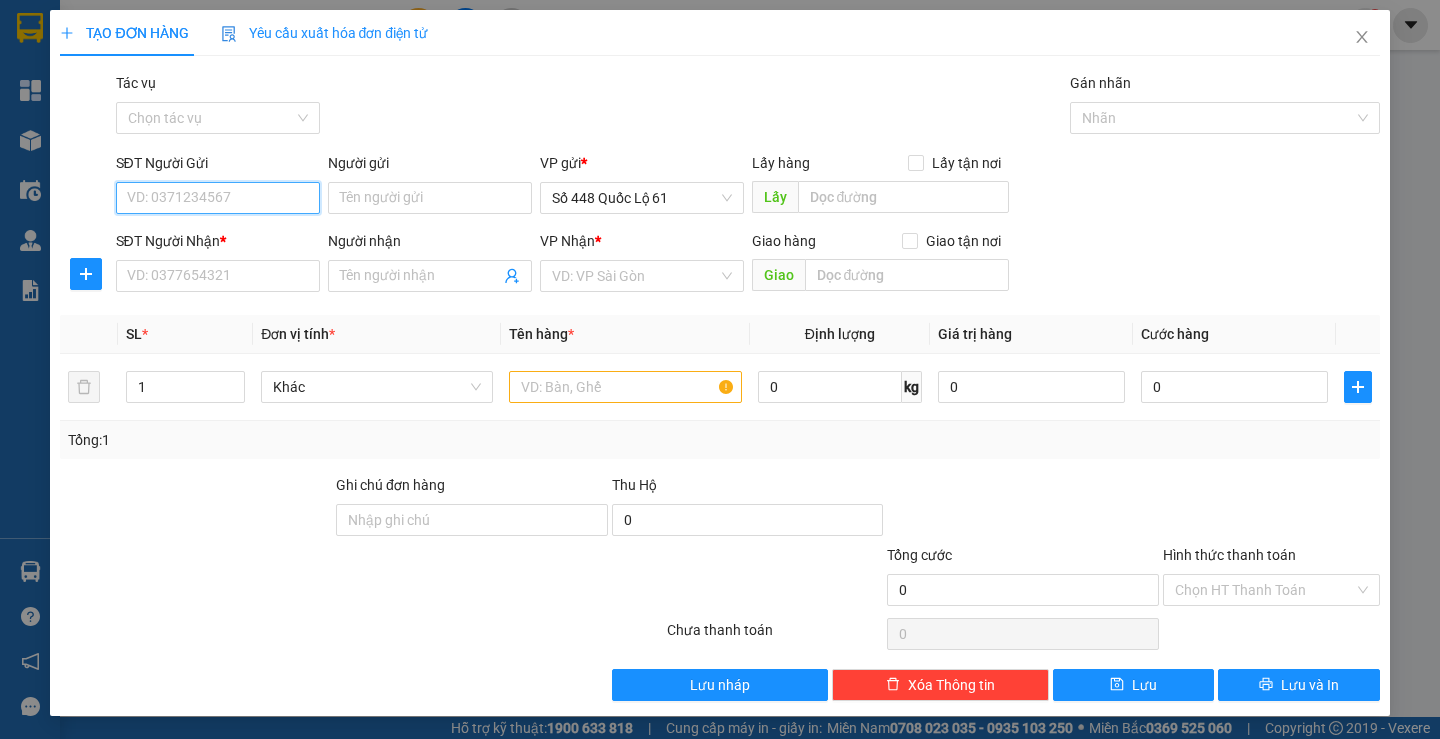 click on "SĐT Người Gửi" at bounding box center (218, 198) 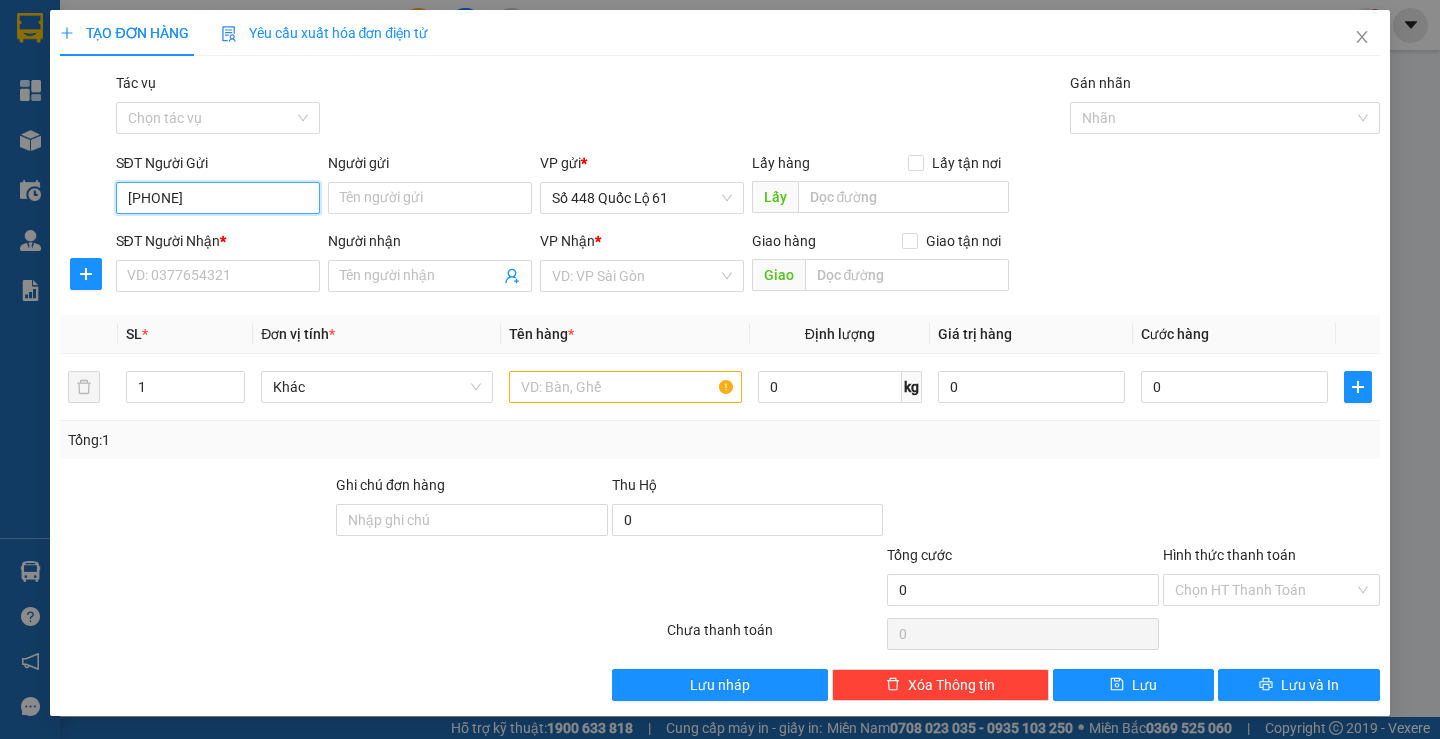 drag, startPoint x: 210, startPoint y: 189, endPoint x: 123, endPoint y: 202, distance: 87.965904 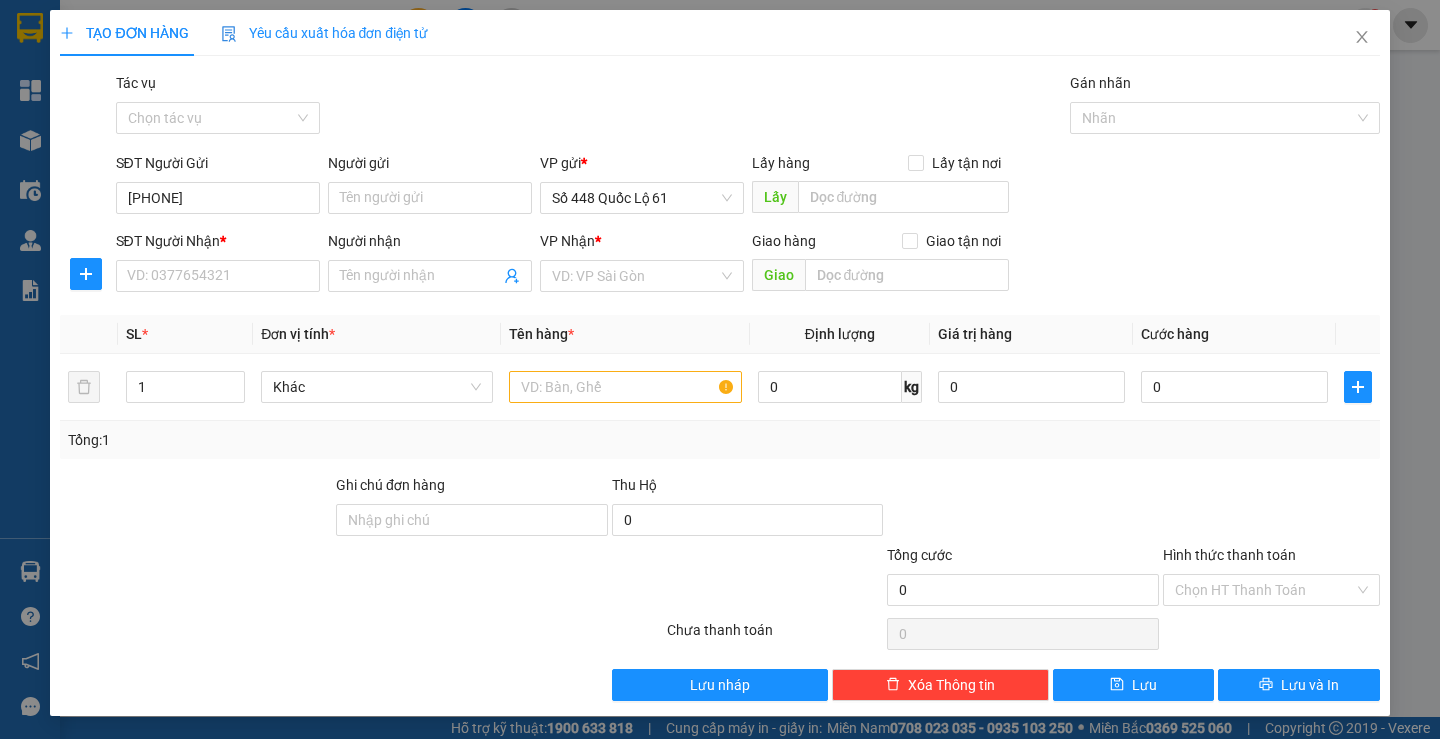 click on "Transit Pickup Surcharge Ids Transit Deliver Surcharge Ids Transit Deliver Surcharge Transit Deliver Surcharge Gói vận chuyển  * Tiêu chuẩn Tác vụ Chọn tác vụ Gán nhãn   Nhãn SĐT Người Gửi [PHONE] [PHONE] Người gửi Tên người gửi VP gửi  * Số [NUMBER] Lấy hàng Lấy tận nơi Lấy SĐT Người Nhận  * VD: [PHONE] Người nhận Tên người nhận VP Nhận  * VD: VP Sài Gòn Giao hàng Giao tận nơi Giao SL  * Đơn vị tính  * Tên hàng  * Định lượng Giá trị hàng Cước hàng                 1 Khác 0 kg 0 0 Tổng:  1 Ghi chú đơn hàng Thu Hộ 0 Tổng cước 0 Hình thức thanh toán Chọn HT Thanh Toán Số tiền thu trước 0 Chưa thanh toán 0 Chọn HT Thanh Toán Lưu nháp Xóa Thông tin Lưu Lưu và In" at bounding box center (719, 386) 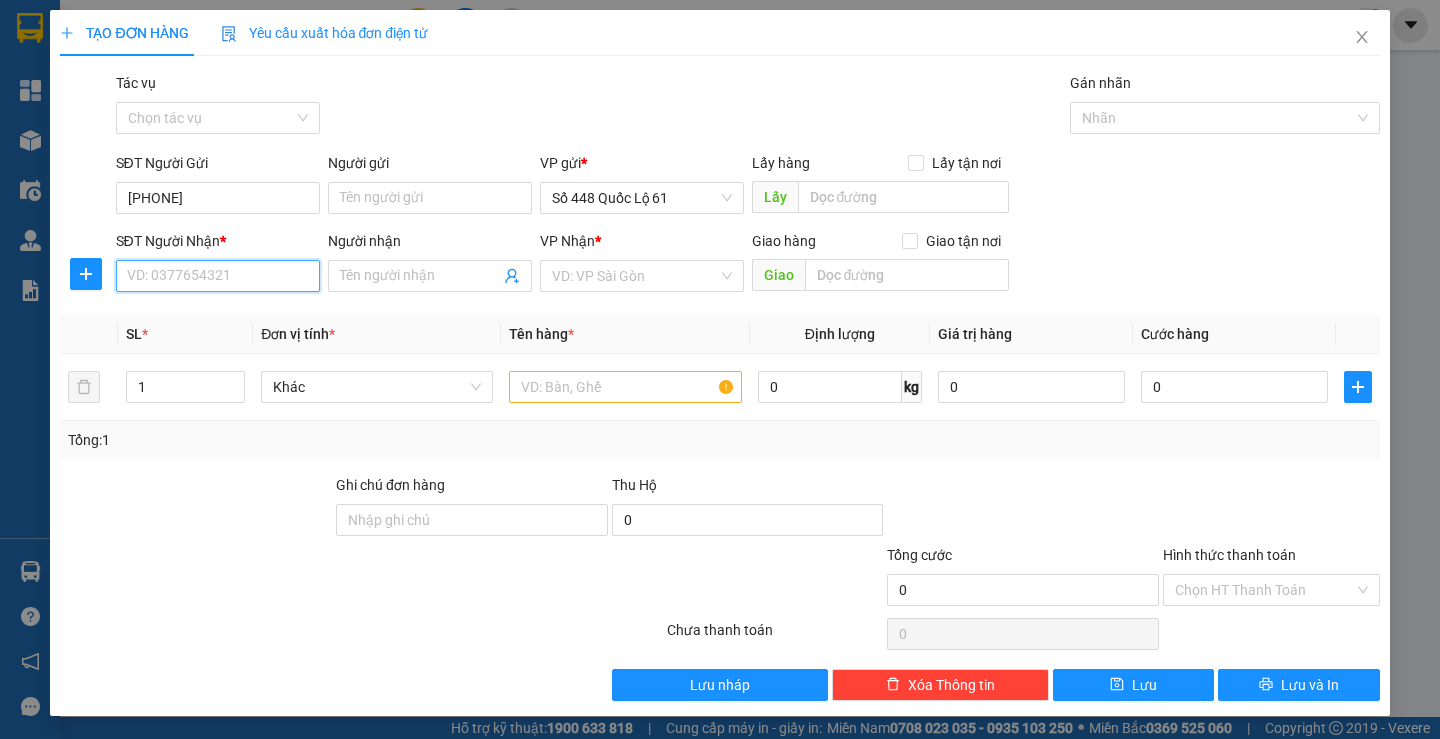 click on "SĐT Người Nhận  *" at bounding box center (218, 276) 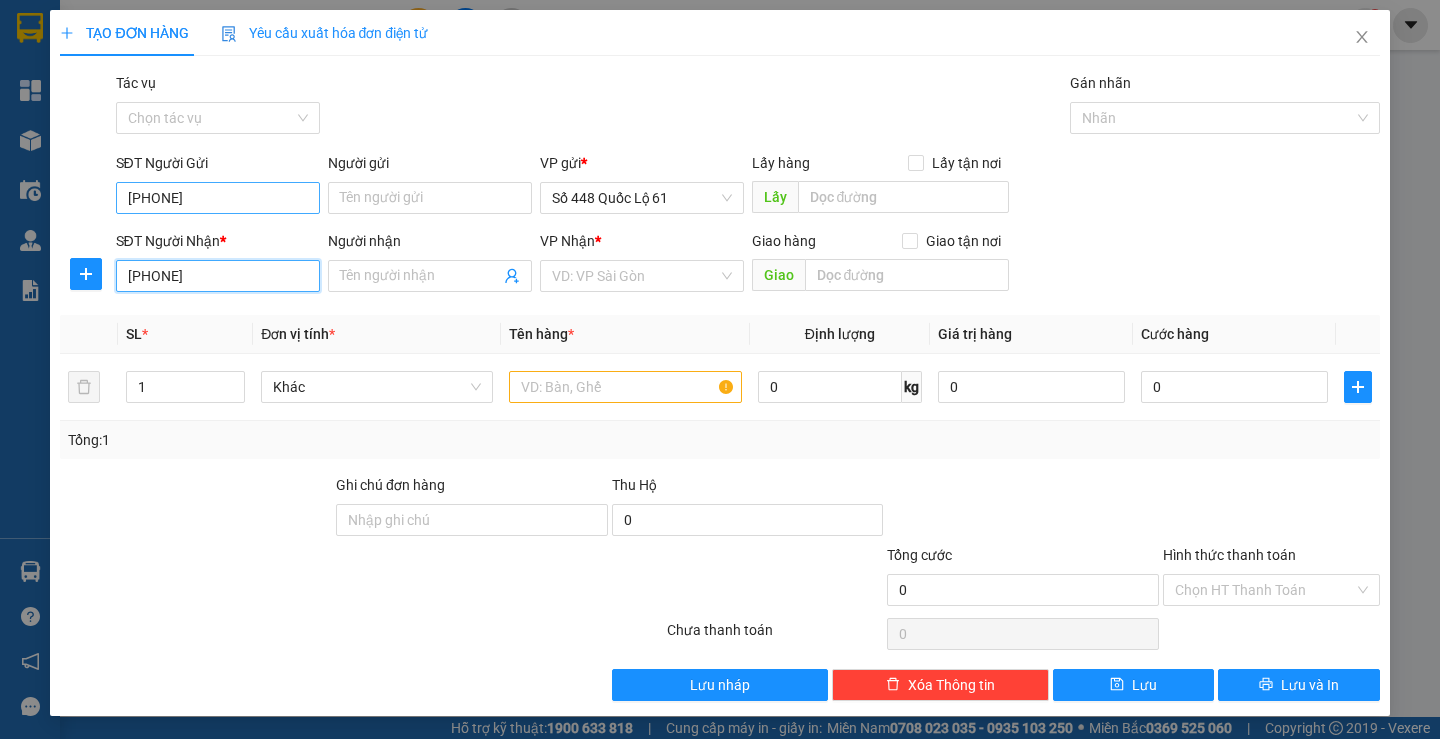 type on "[PHONE]" 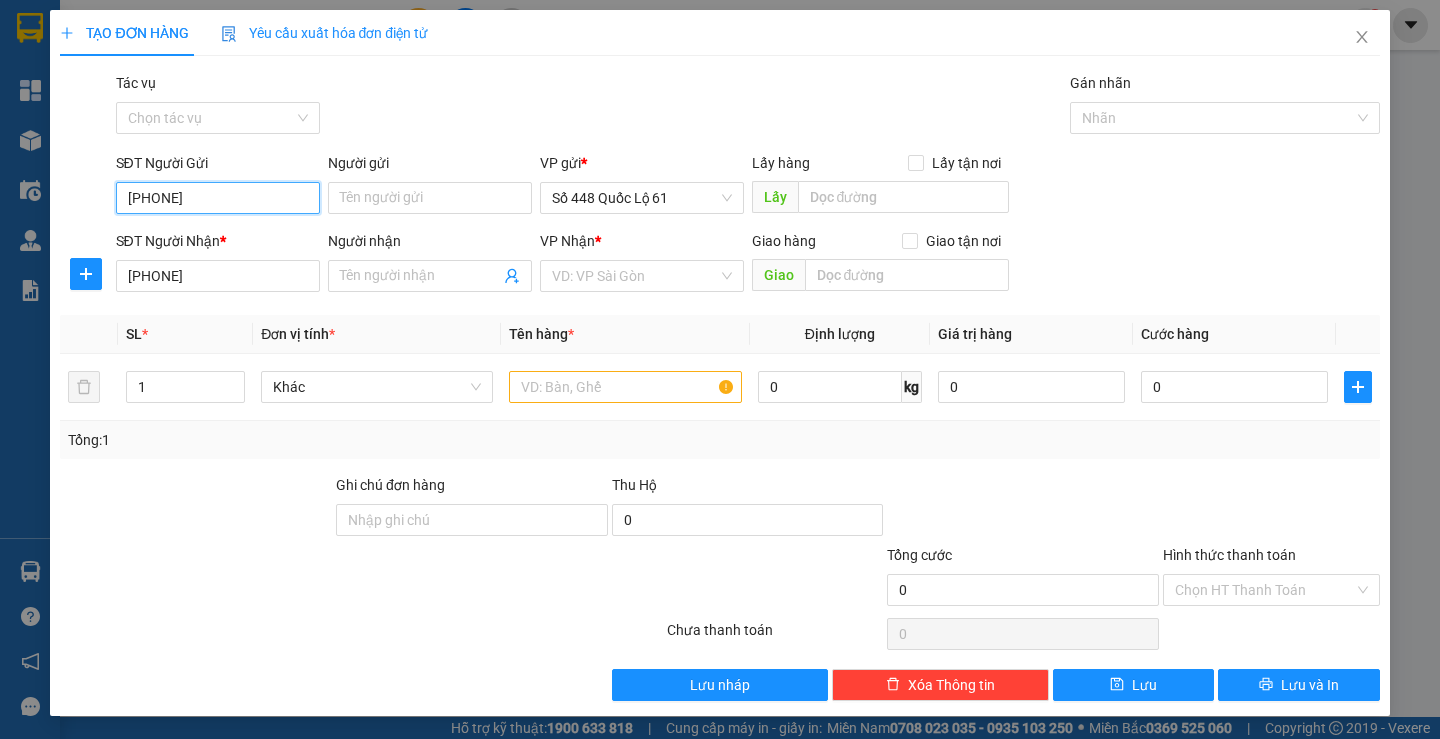 drag, startPoint x: 248, startPoint y: 208, endPoint x: 59, endPoint y: 207, distance: 189.00264 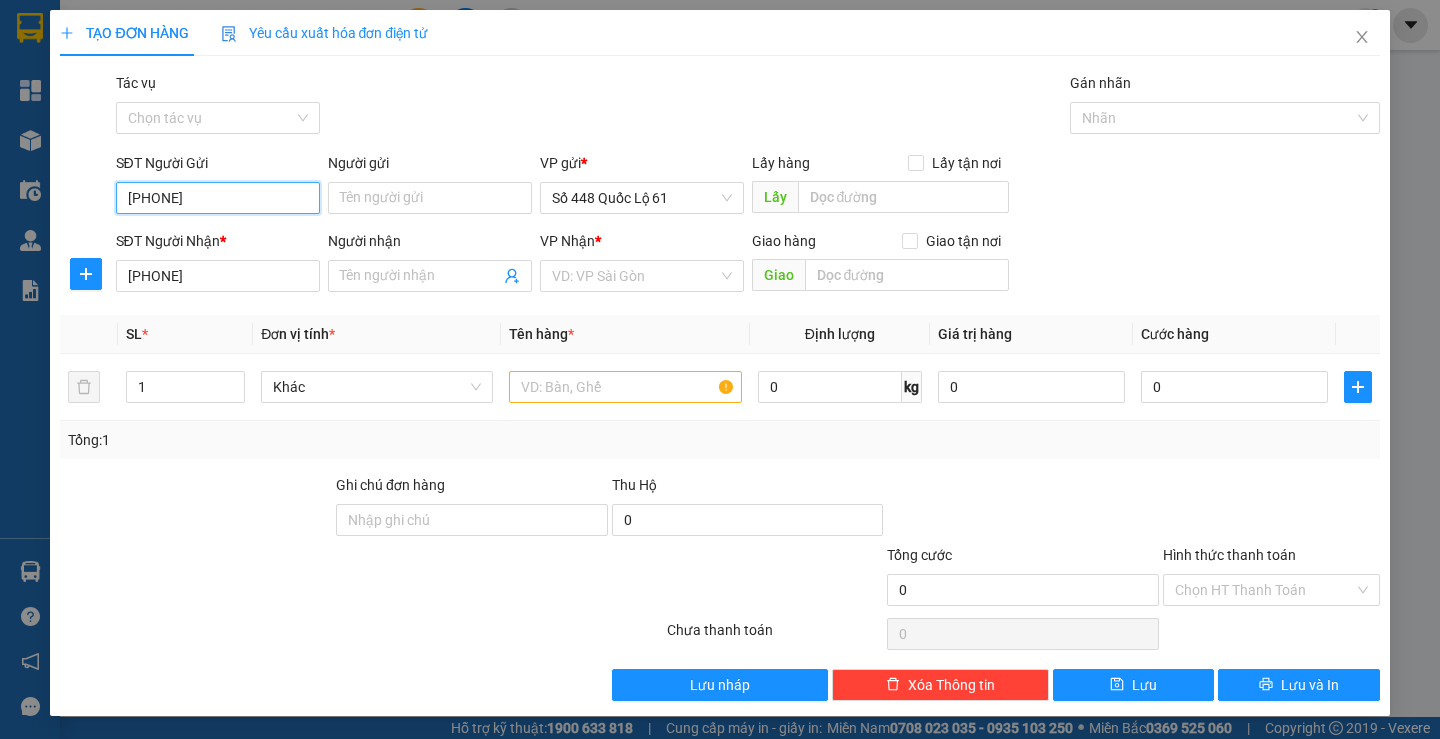 click on "SĐT Người Gửi [PHONE] [PHONE] Người gửi Tên người gửi VP gửi  * Số [NUMBER] Lấy hàng Lấy tận nơi Lấy" at bounding box center [719, 187] 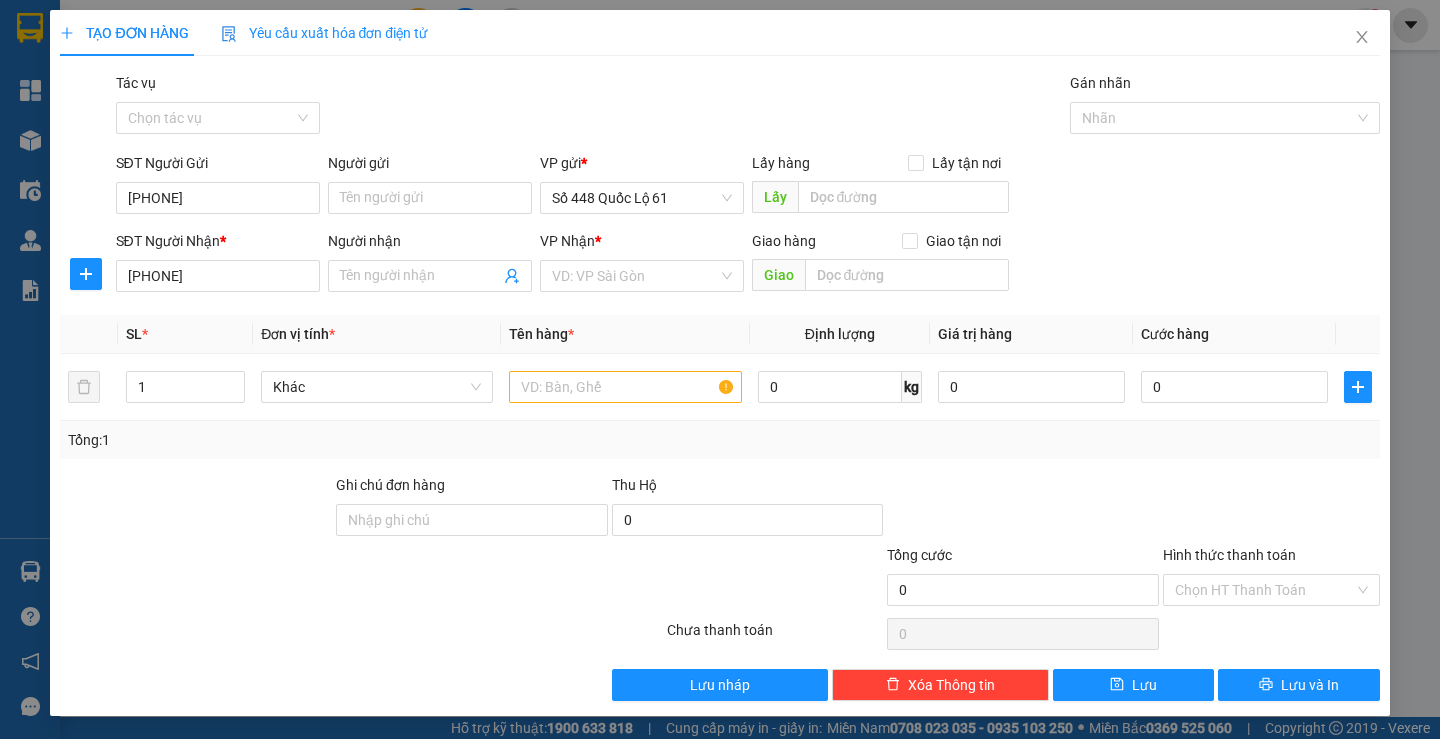 click on "VP Nhận  * VD: VP Sài Gòn" at bounding box center [642, 265] 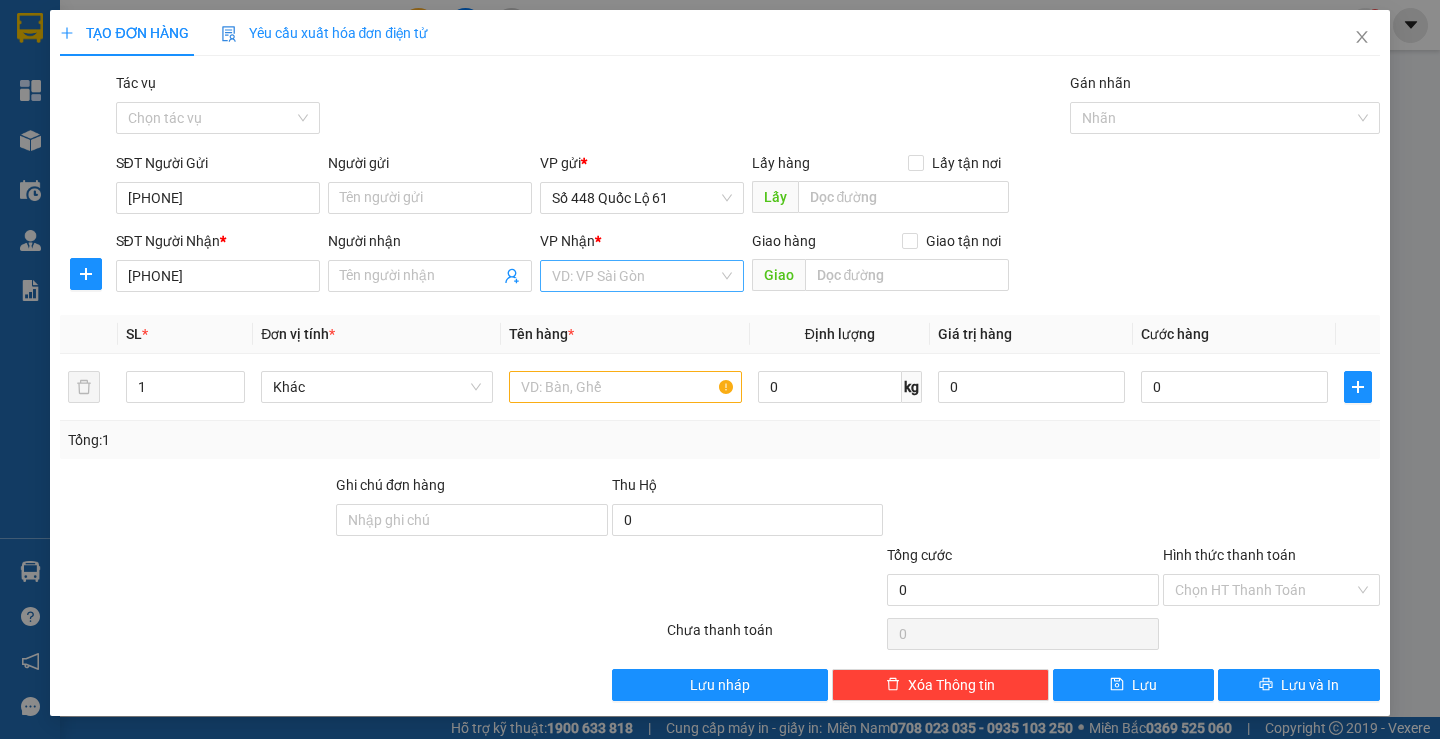 click at bounding box center (635, 276) 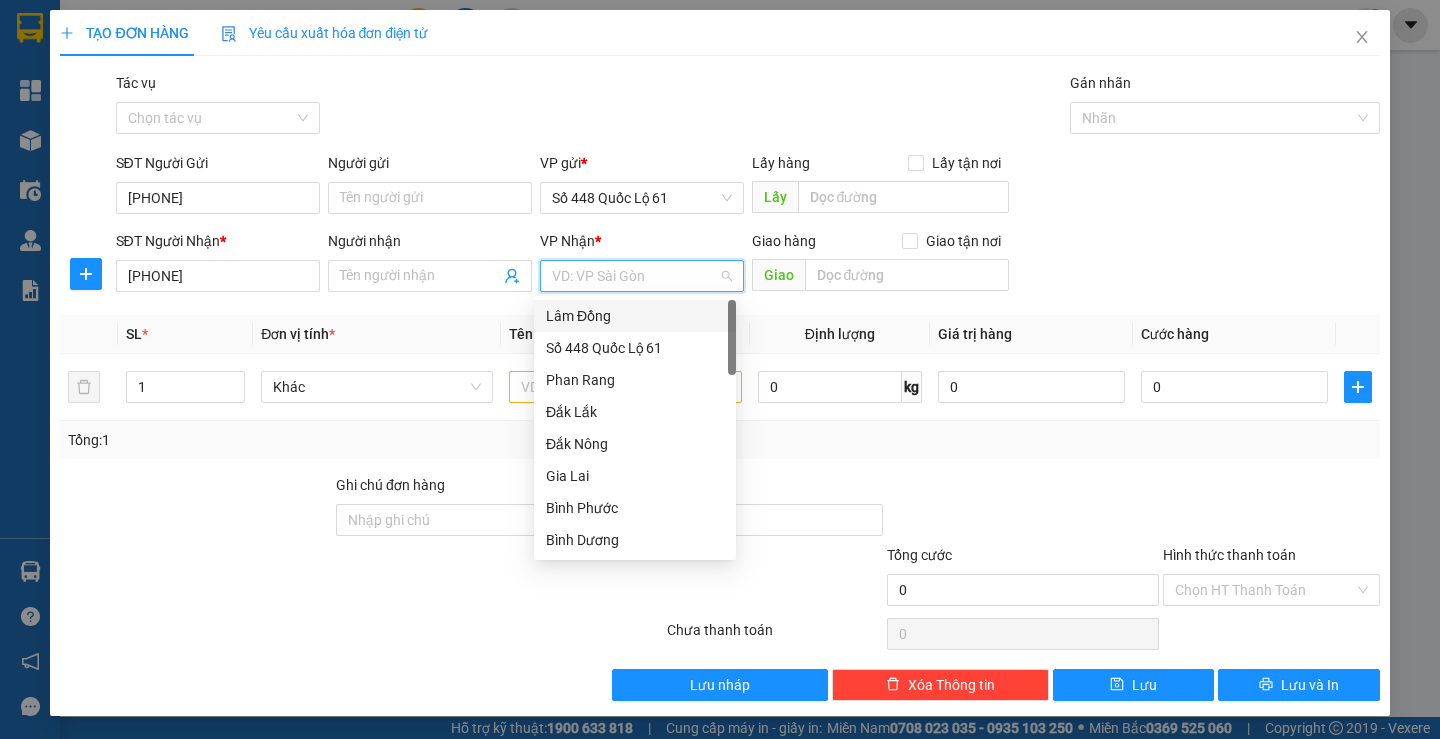 type on "d" 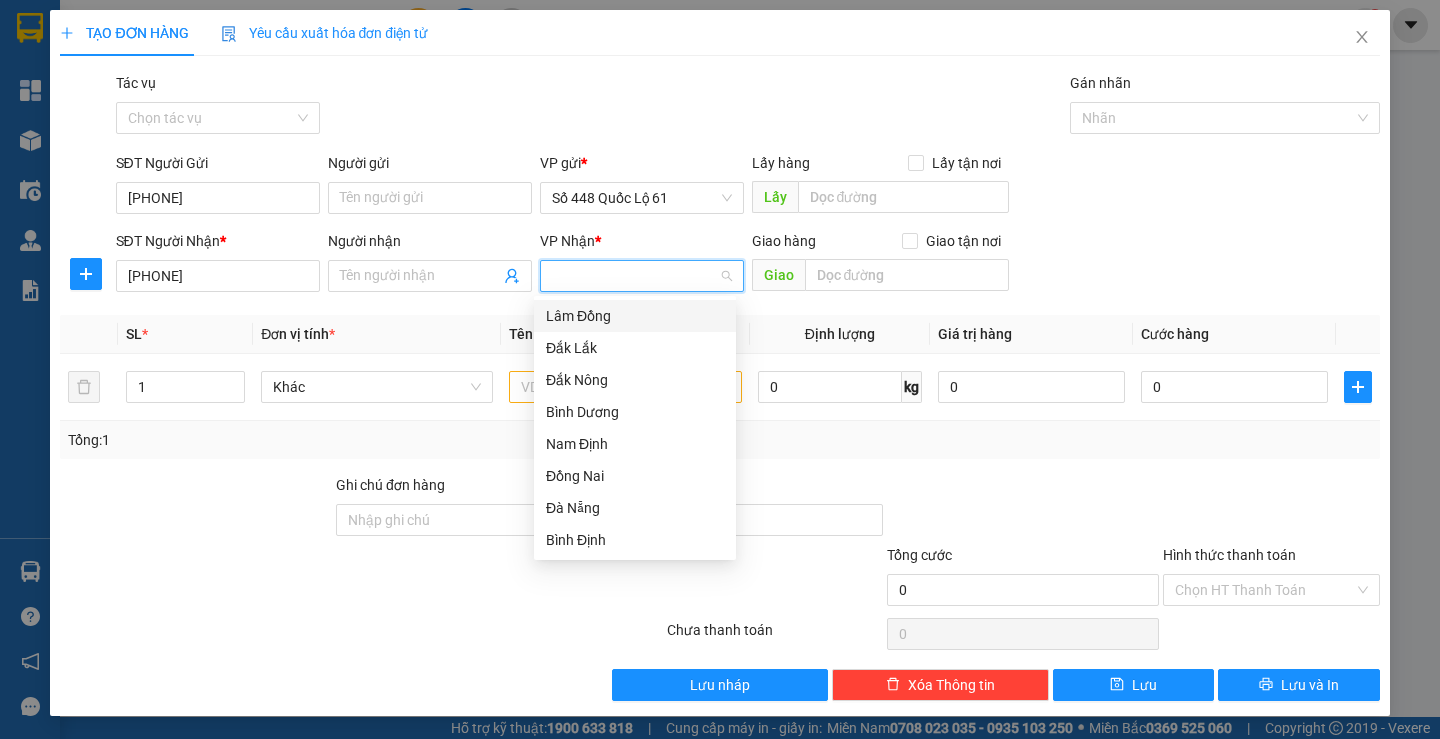 type on "đ" 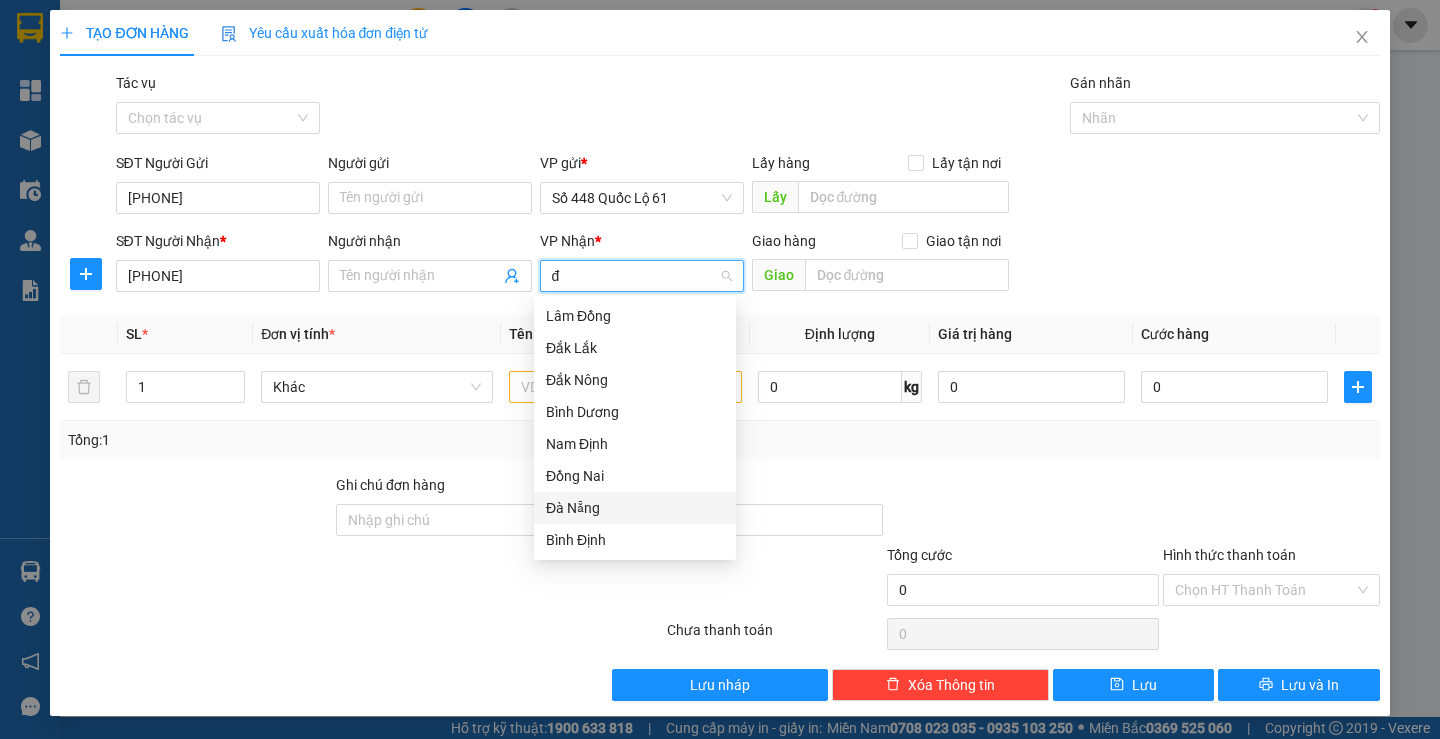 click on "Đà Nẵng" at bounding box center [635, 508] 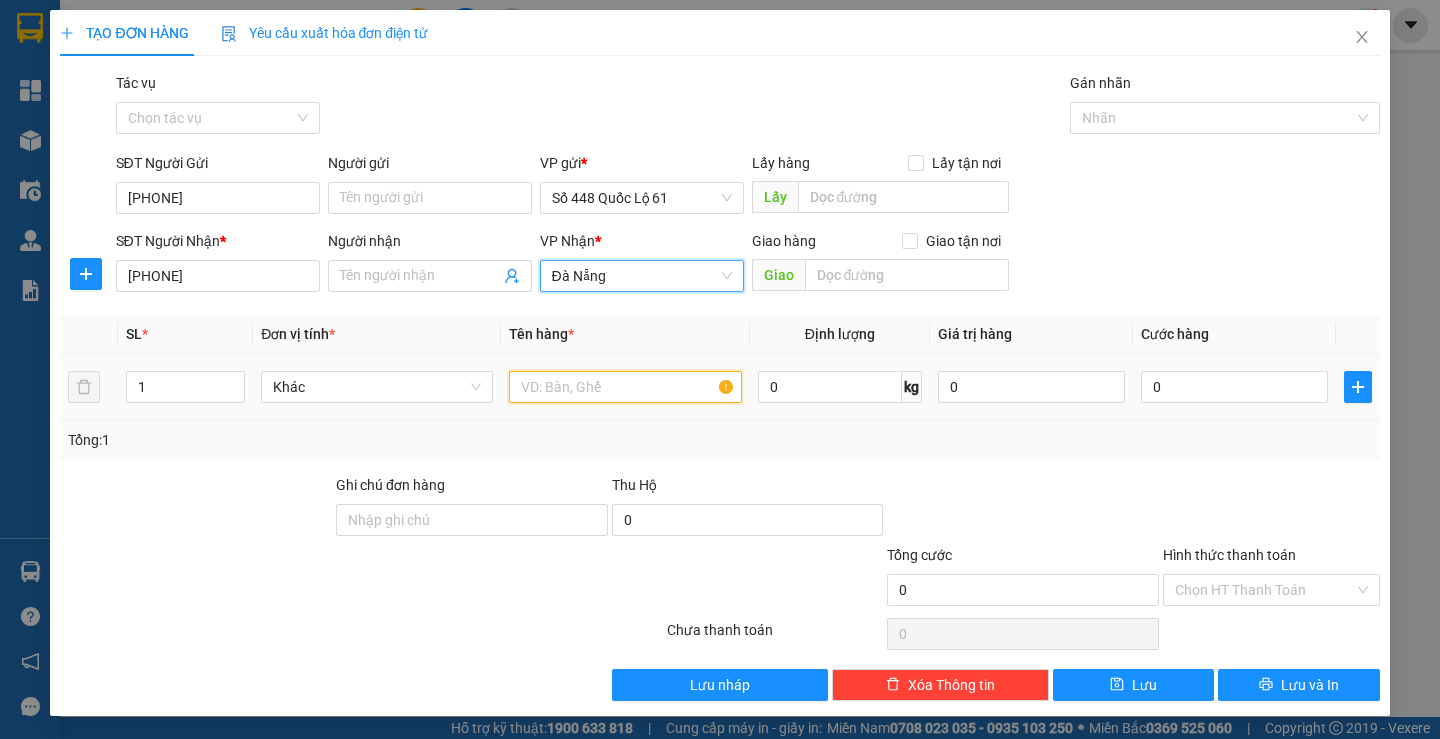 click at bounding box center [625, 387] 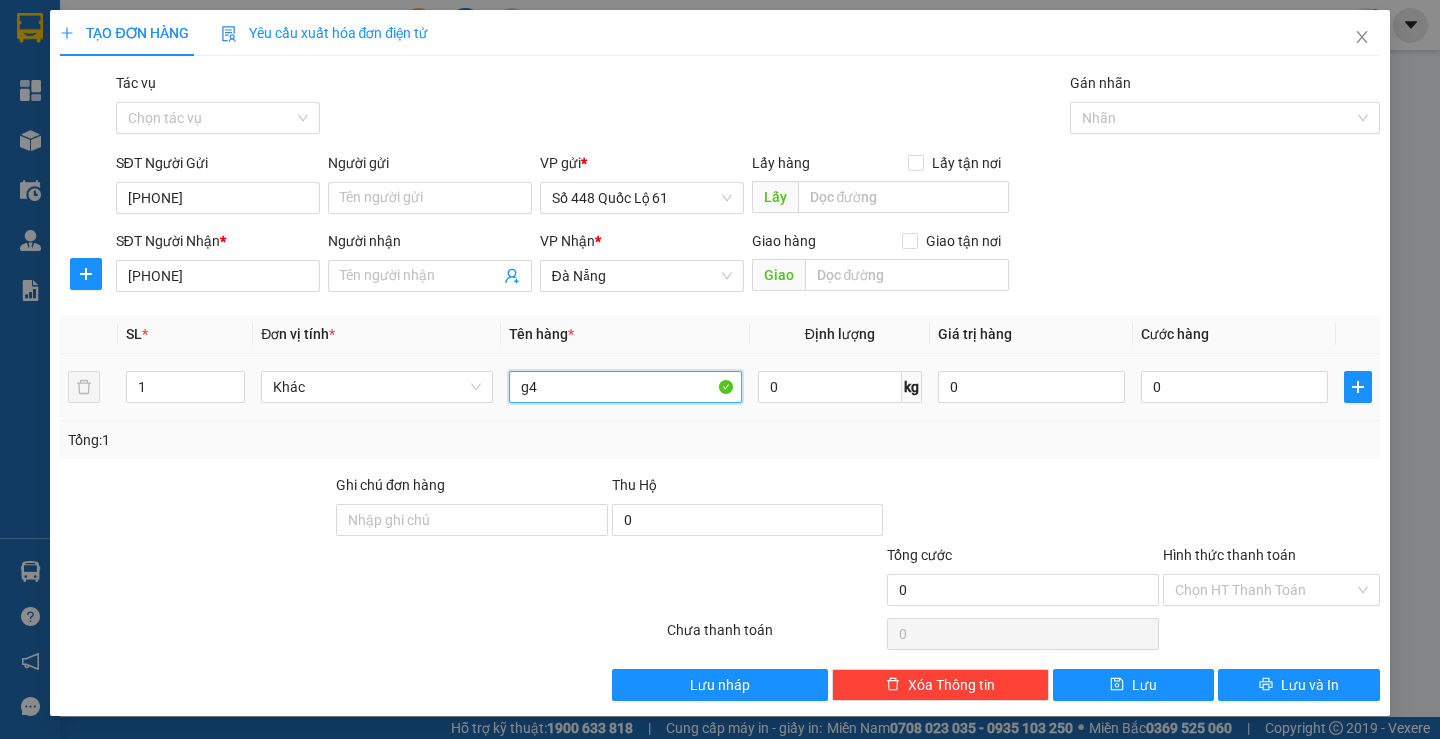 type on "g" 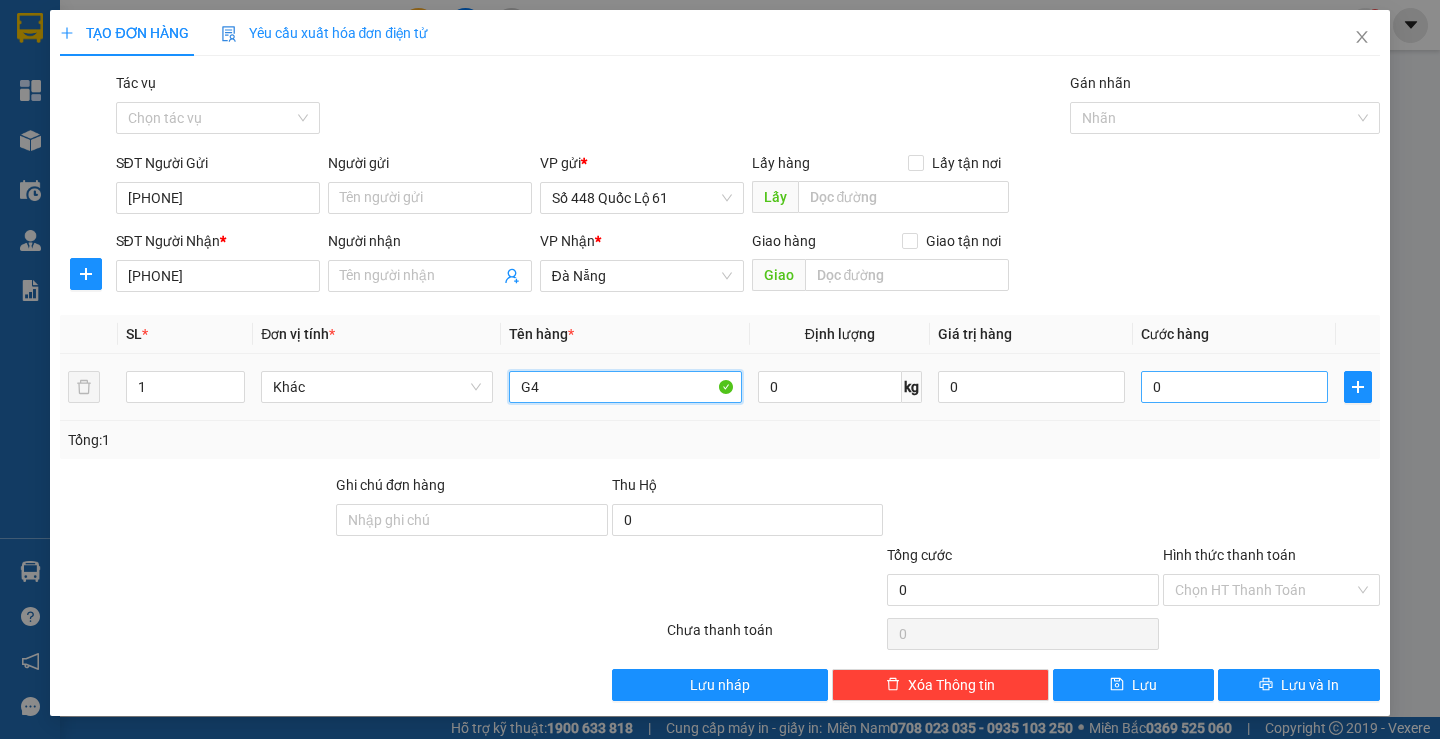type on "G4" 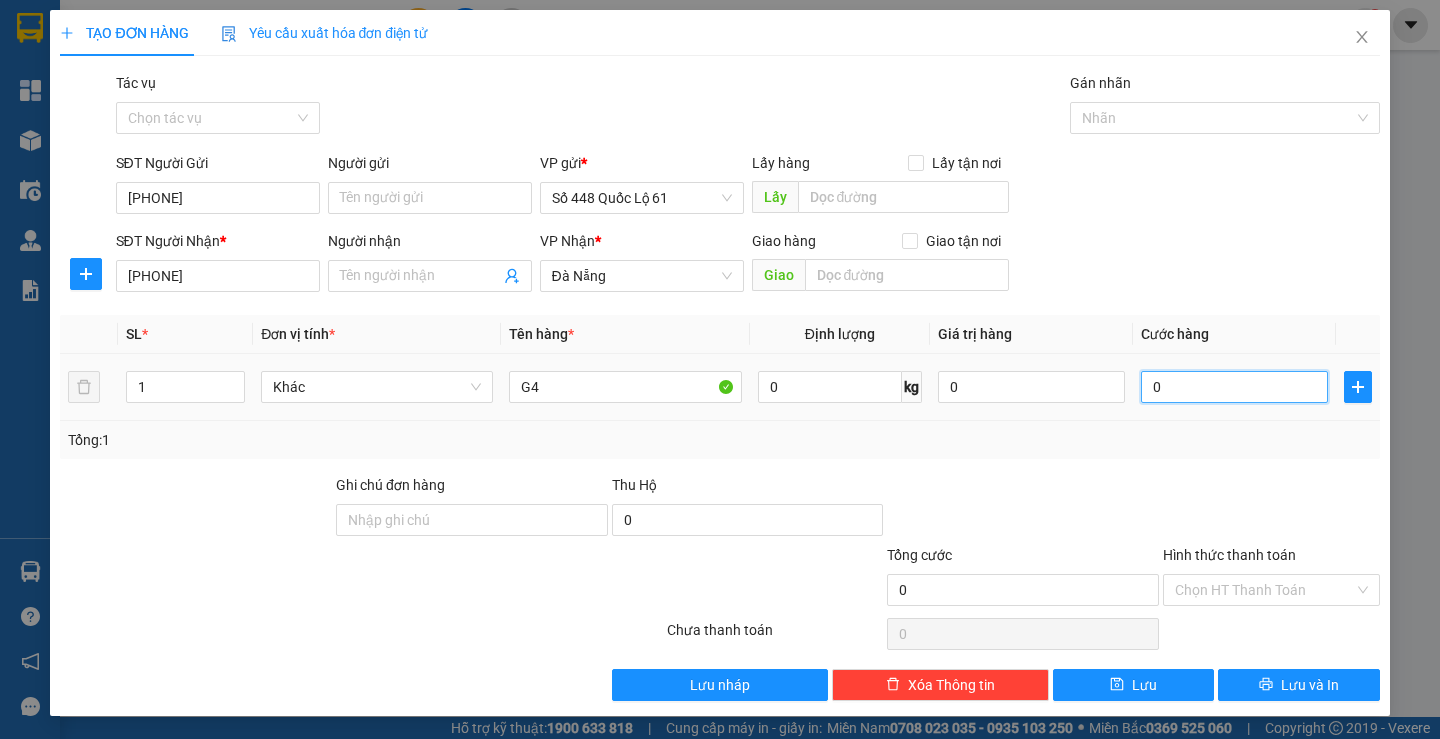 click on "0" at bounding box center (1234, 387) 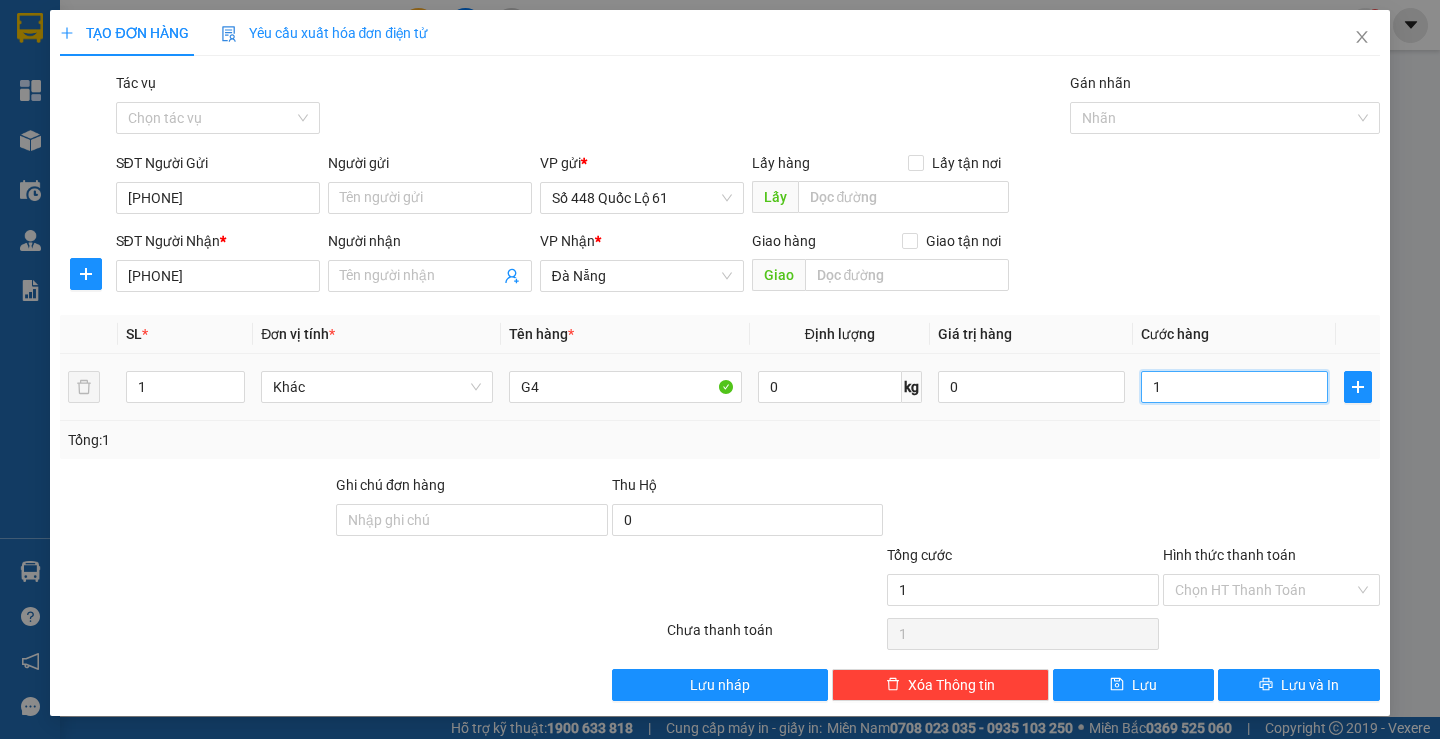 type on "10" 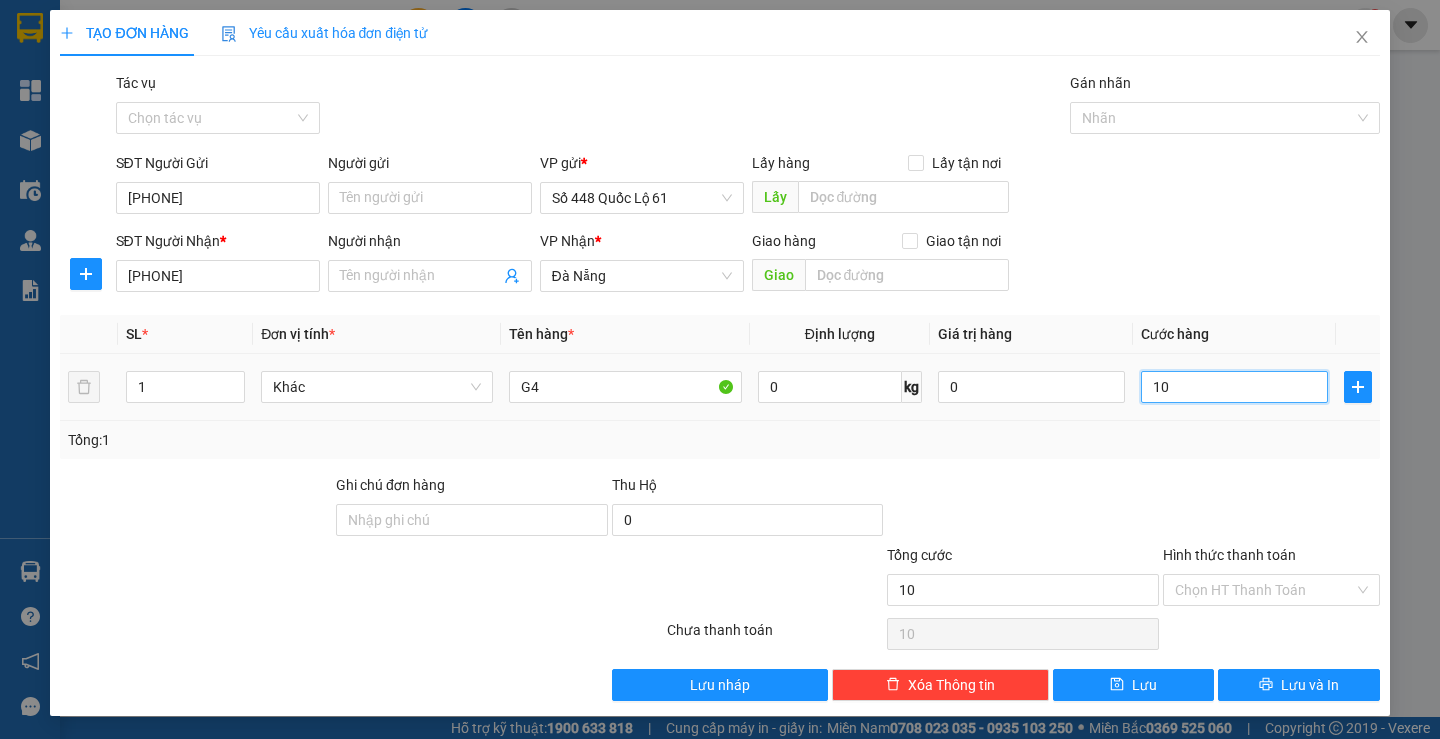 type on "100" 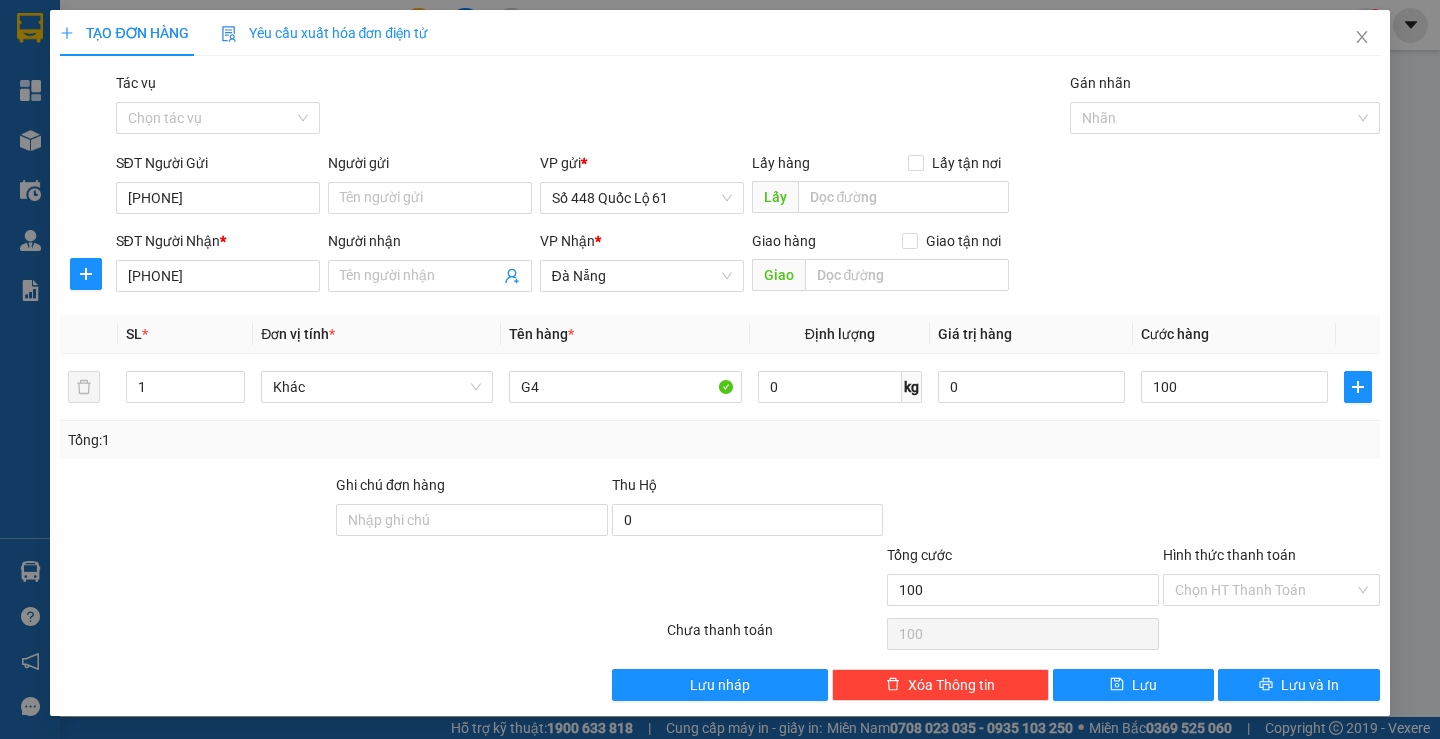 type on "100.000" 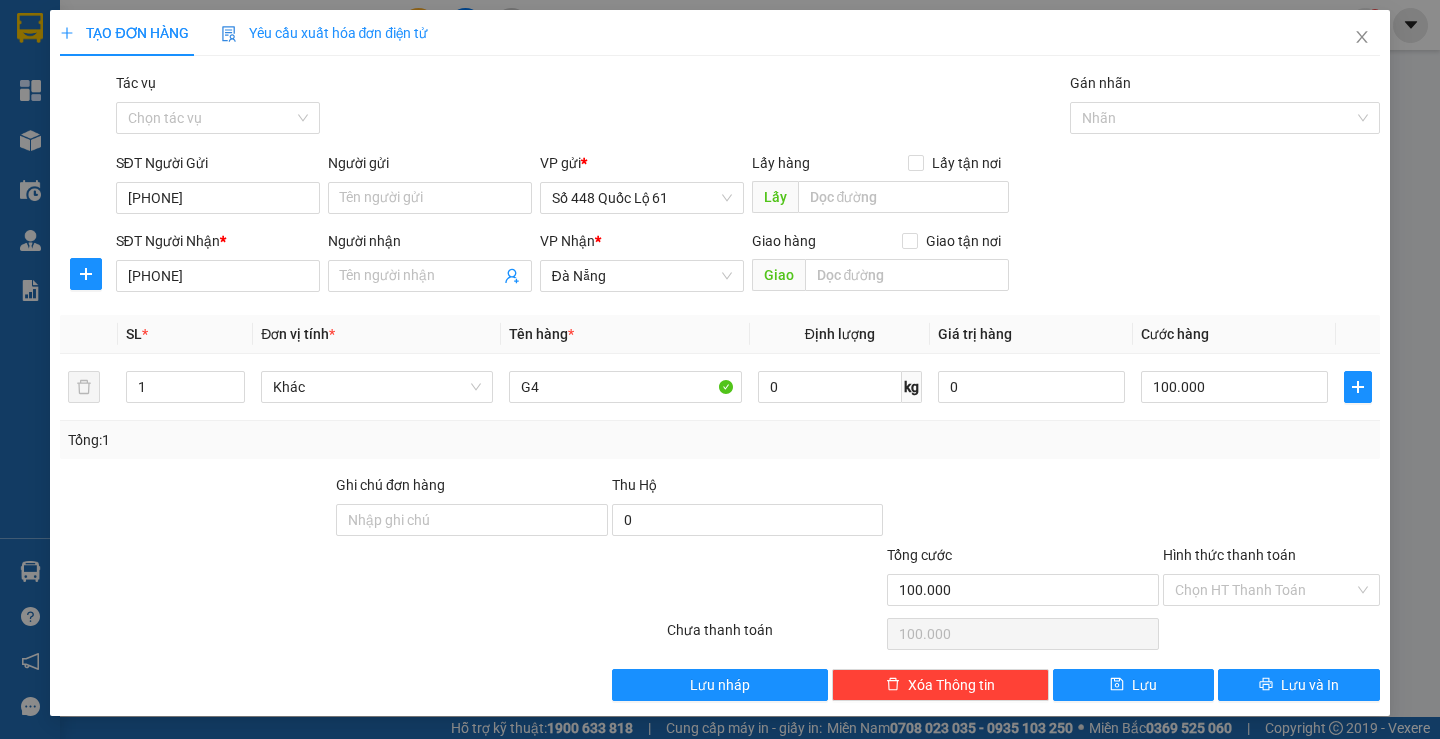click on "Tổng:  1" at bounding box center (719, 440) 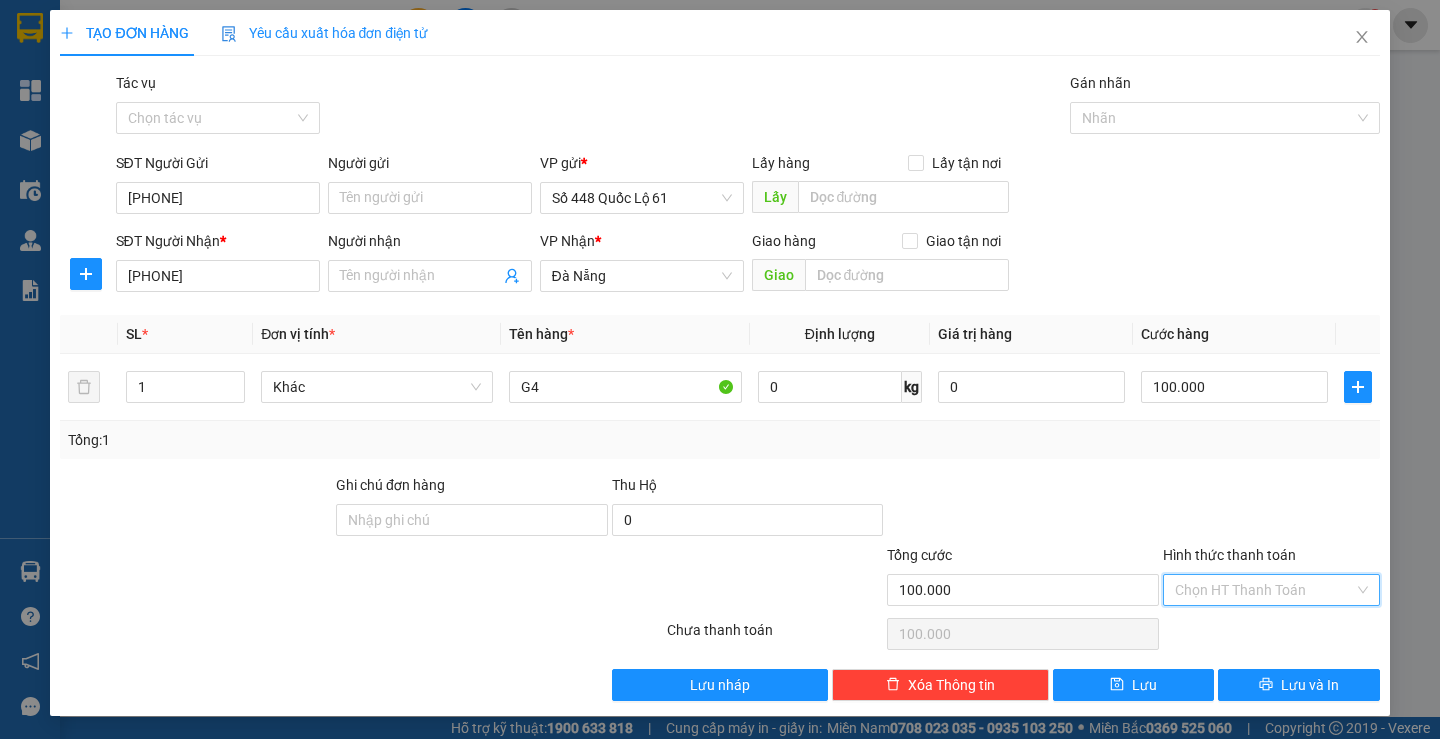 click on "Hình thức thanh toán" at bounding box center [1264, 590] 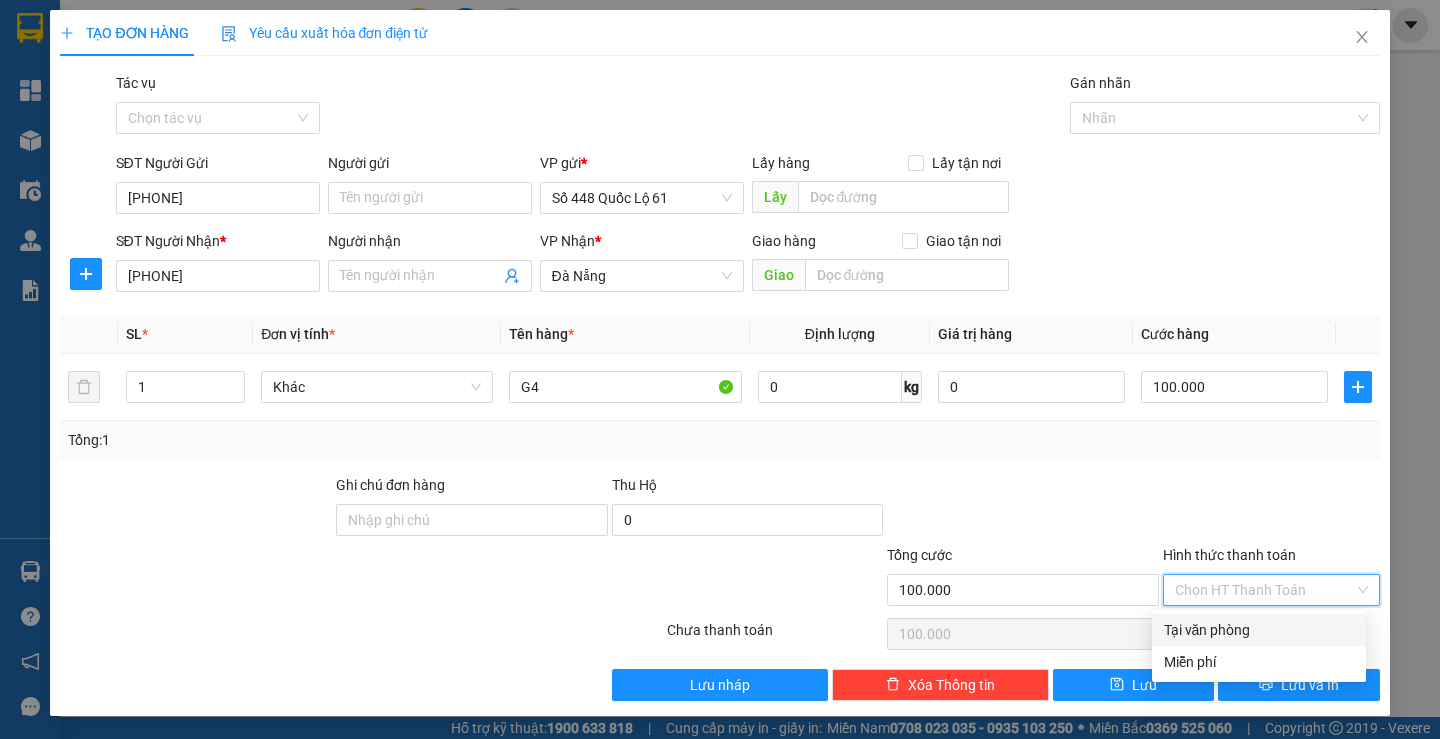 click at bounding box center (1271, 509) 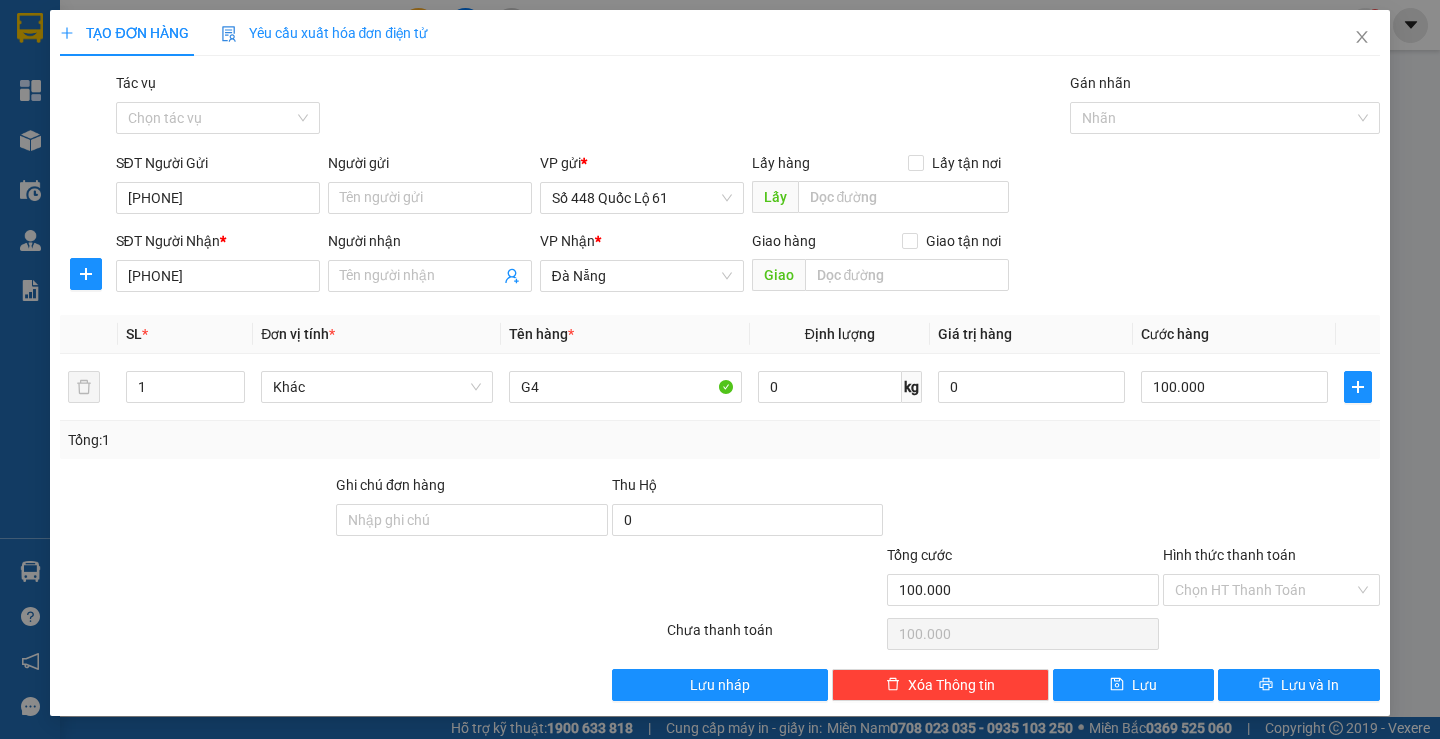 click on "Transit Pickup Surcharge Ids Transit Deliver Surcharge Ids Transit Deliver Surcharge Transit Deliver Surcharge Gói vận chuyển  * Tiêu chuẩn Tác vụ Chọn tác vụ Gán nhãn   Nhãn SĐT Người Gửi [PHONE] Người gửi Tên người gửi VP gửi  * Số [NUMBER] Lấy hàng Lấy tận nơi Lấy SĐT Người Nhận  * [PHONE] Người nhận Tên người nhận VP Nhận  * [STATE] Giao hàng Giao tận nơi Giao SL  * Đơn vị tính  * Tên hàng  * Định lượng Giá trị hàng Cước hàng                 1 Khác G4 0 kg 0 100.000 Tổng:  1 Ghi chú đơn hàng Thu Hộ 0 Tổng cước 100.000 Hình thức thanh toán Chọn HT Thanh Toán Số tiền thu trước 0 Chưa thanh toán 100.000 Chọn HT Thanh Toán Lưu nháp Xóa Thông tin Lưu Lưu và In Tại văn phòng Miễn phí Tại văn phòng Miễn phí" at bounding box center (719, 386) 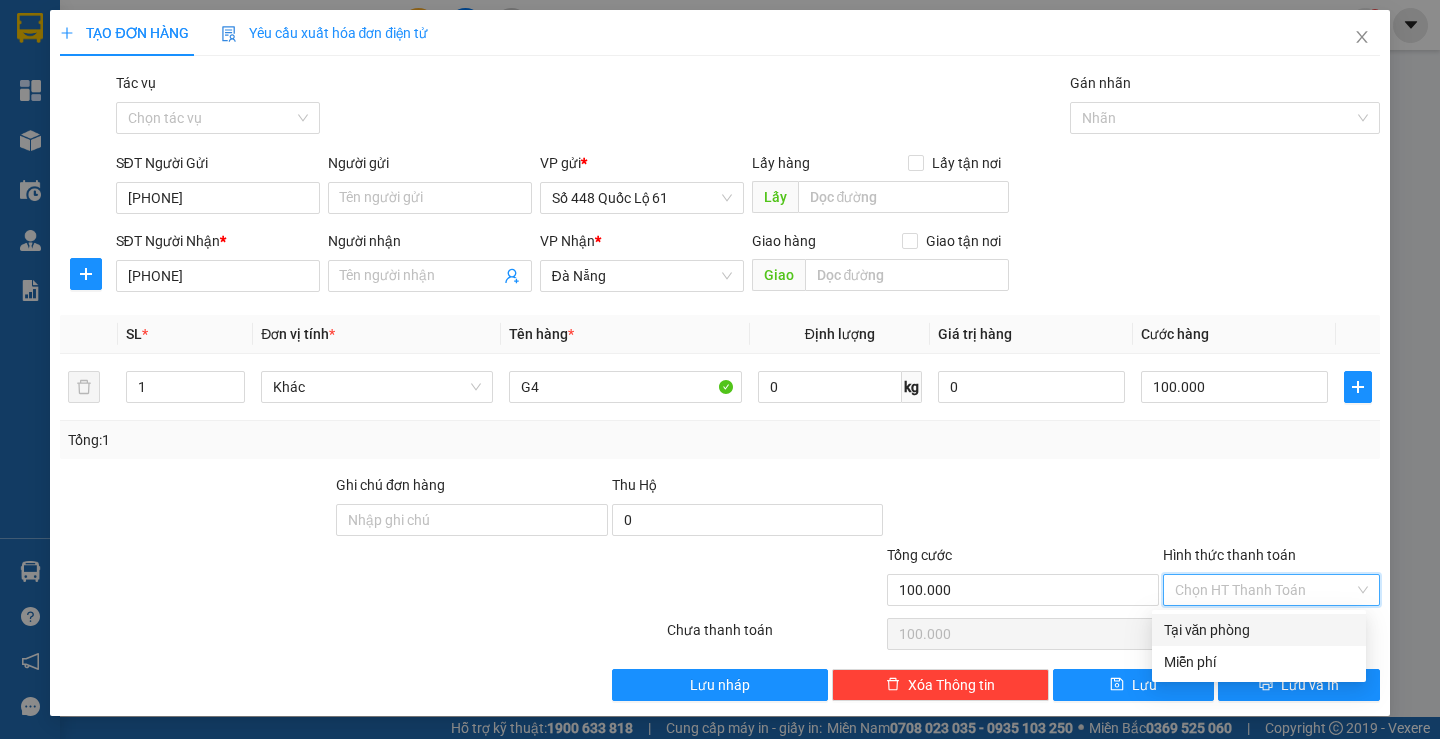 click on "Tại văn phòng" at bounding box center (1259, 630) 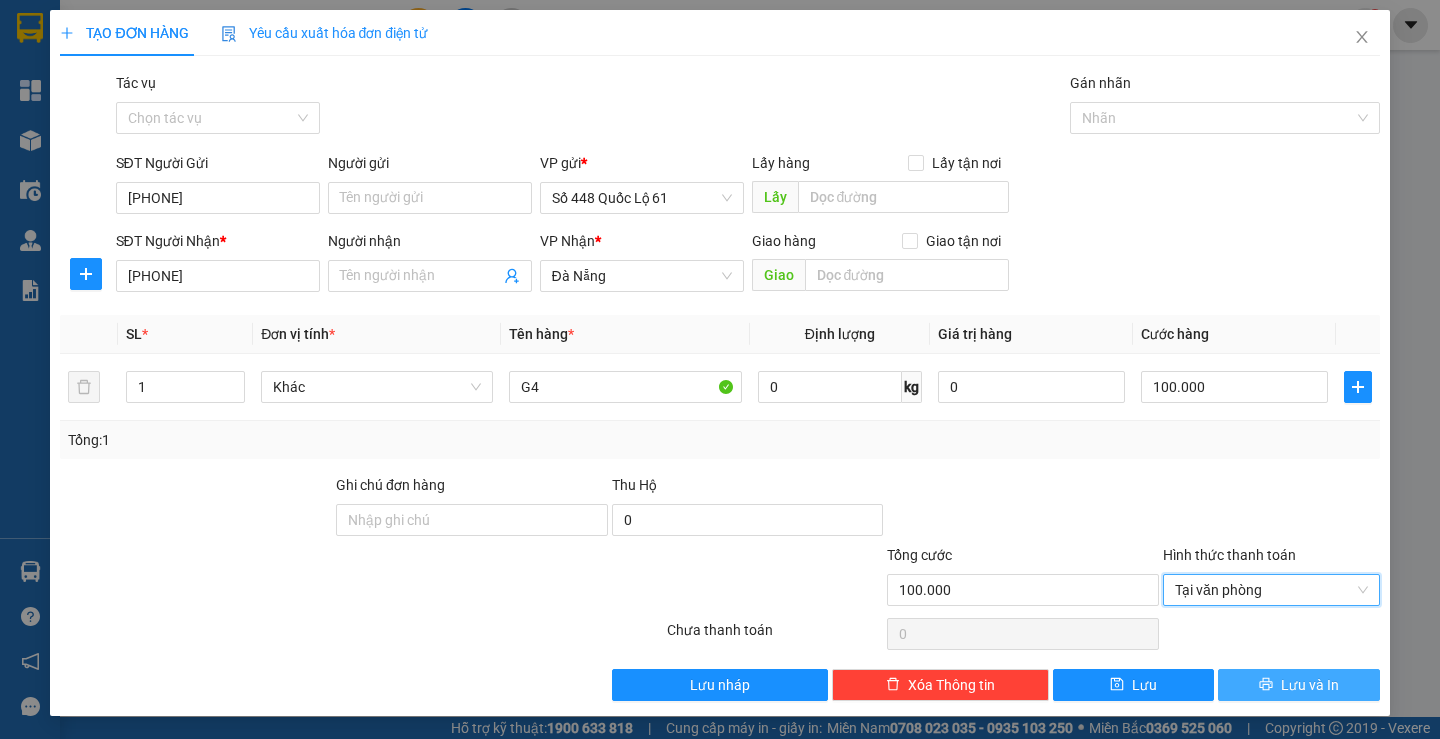 click on "Lưu và In" at bounding box center (1310, 685) 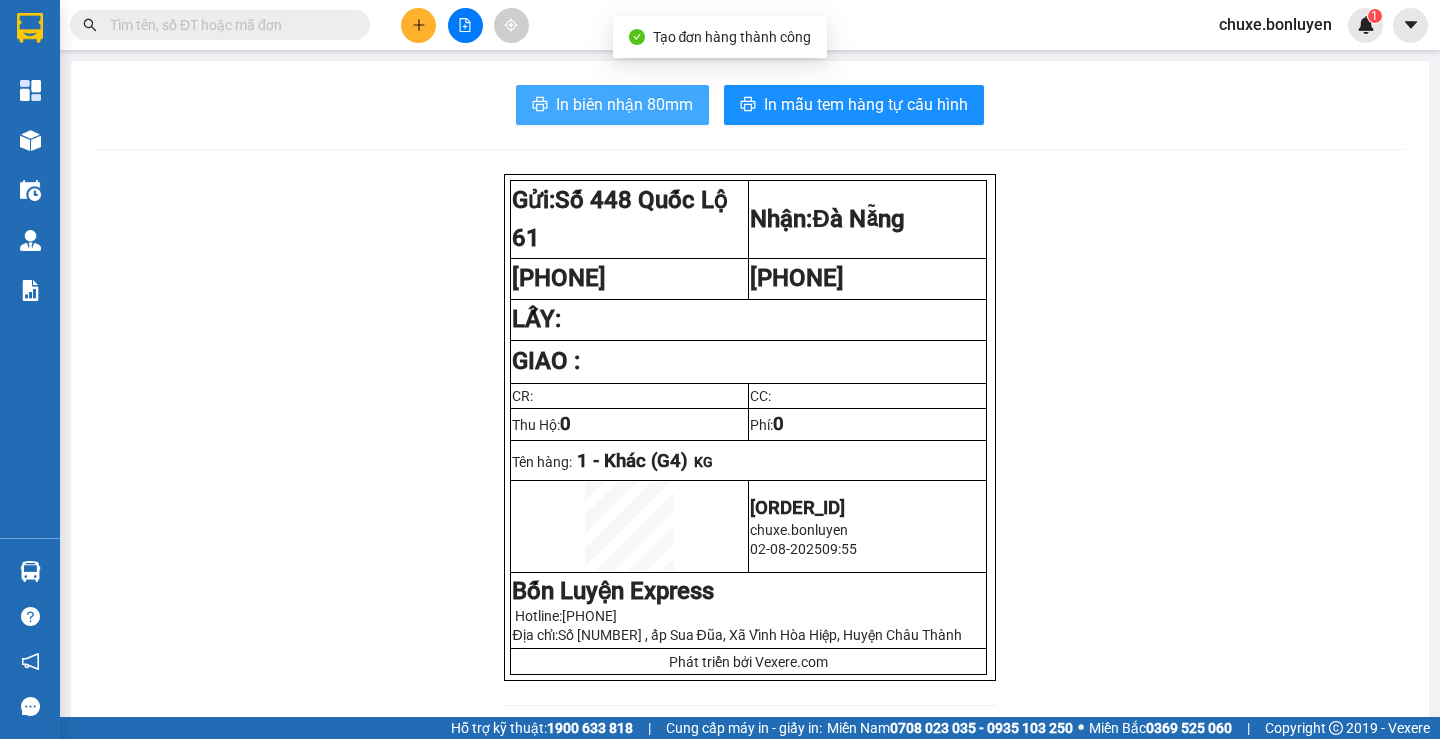 click on "In biên nhận 80mm" at bounding box center (624, 104) 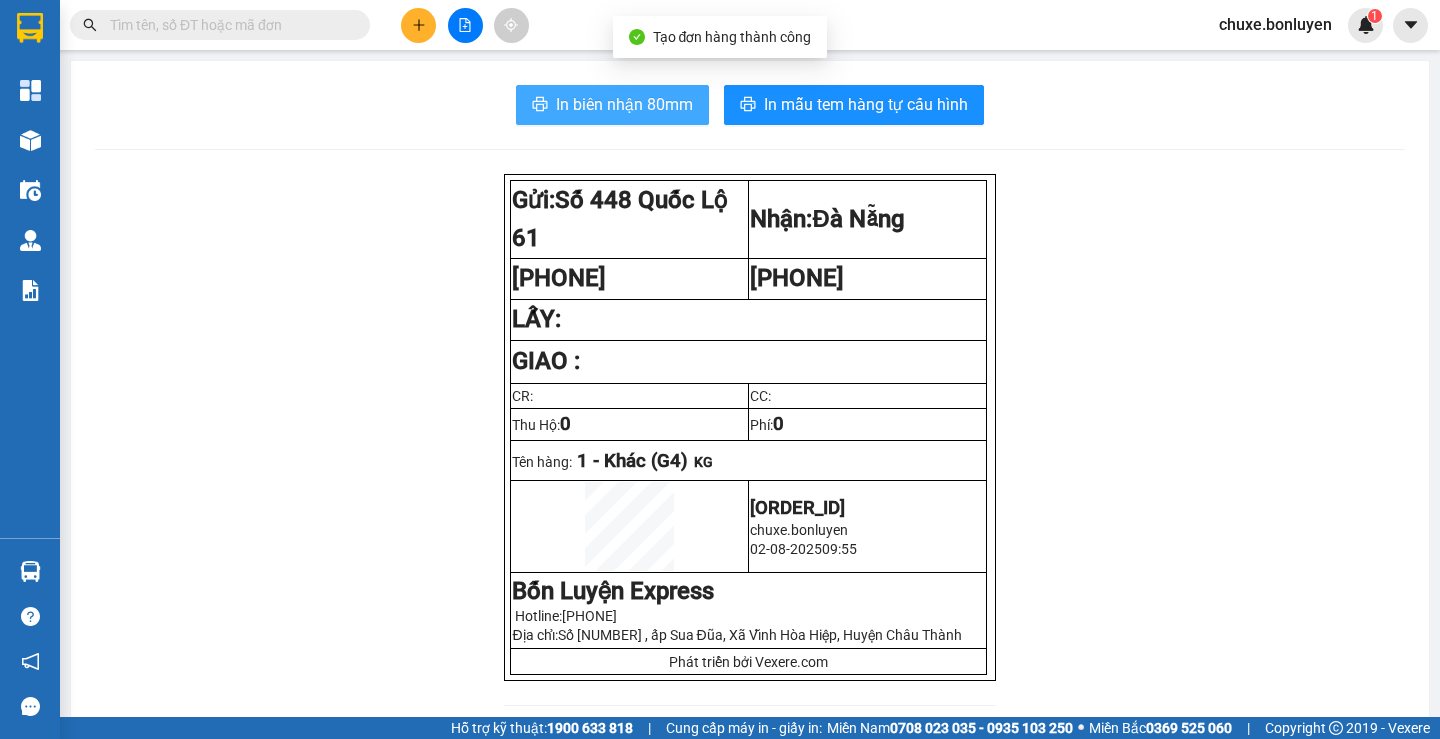 scroll, scrollTop: 0, scrollLeft: 0, axis: both 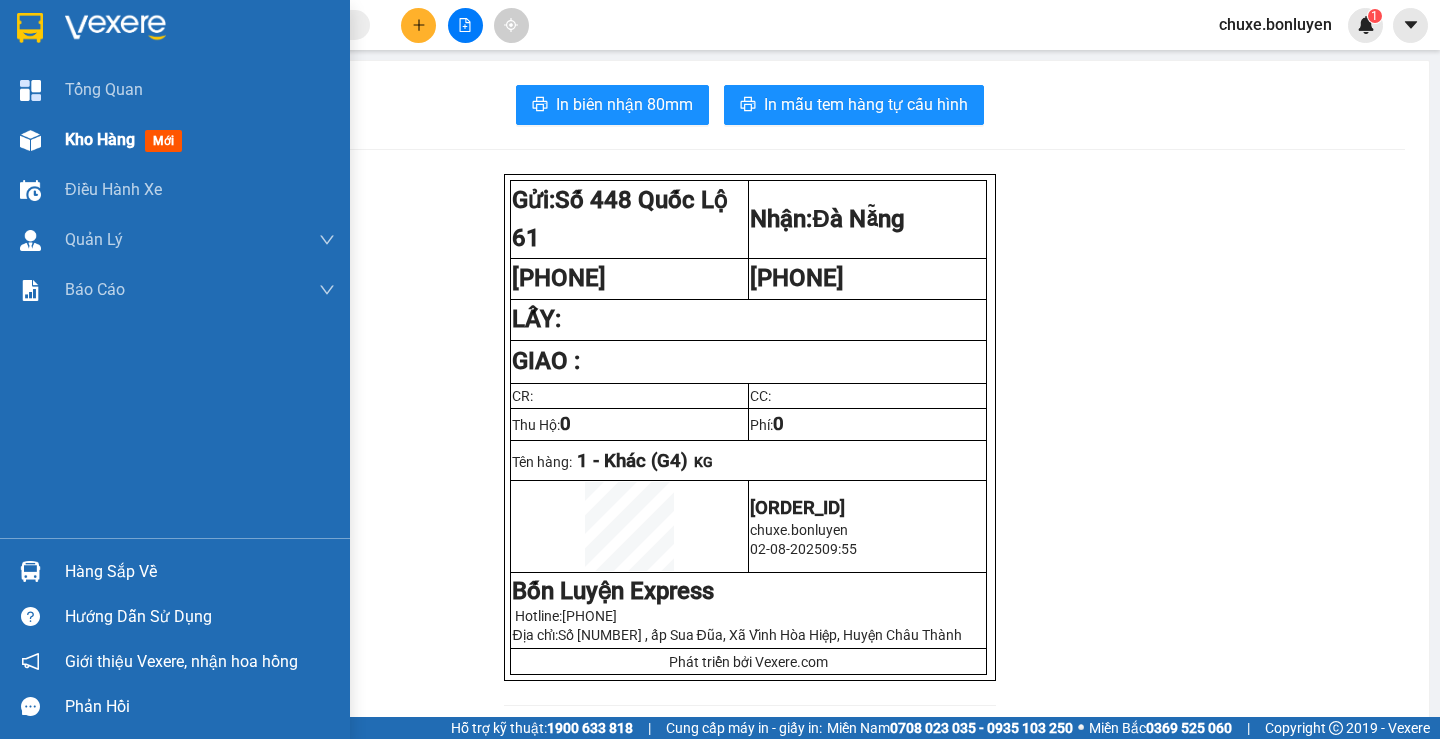 click at bounding box center [30, 140] 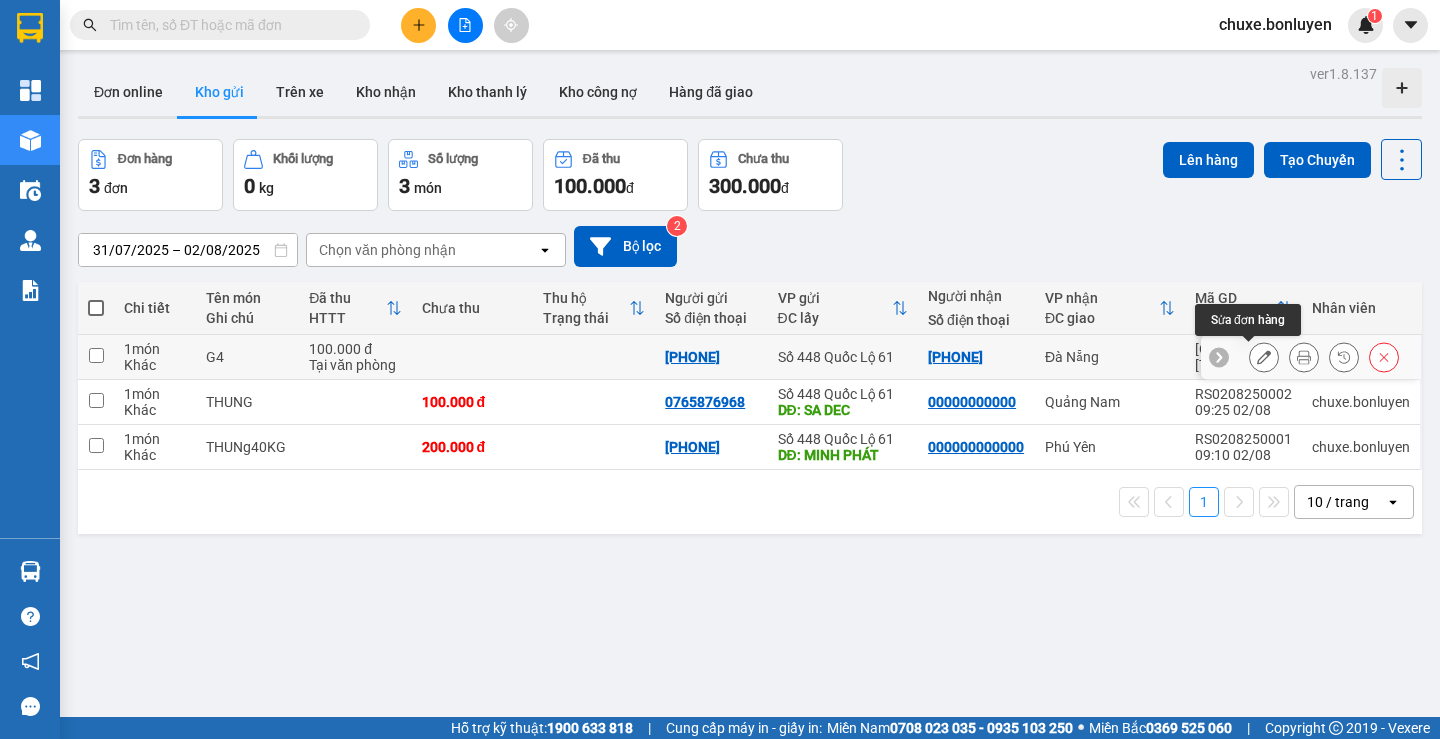 click at bounding box center [1264, 357] 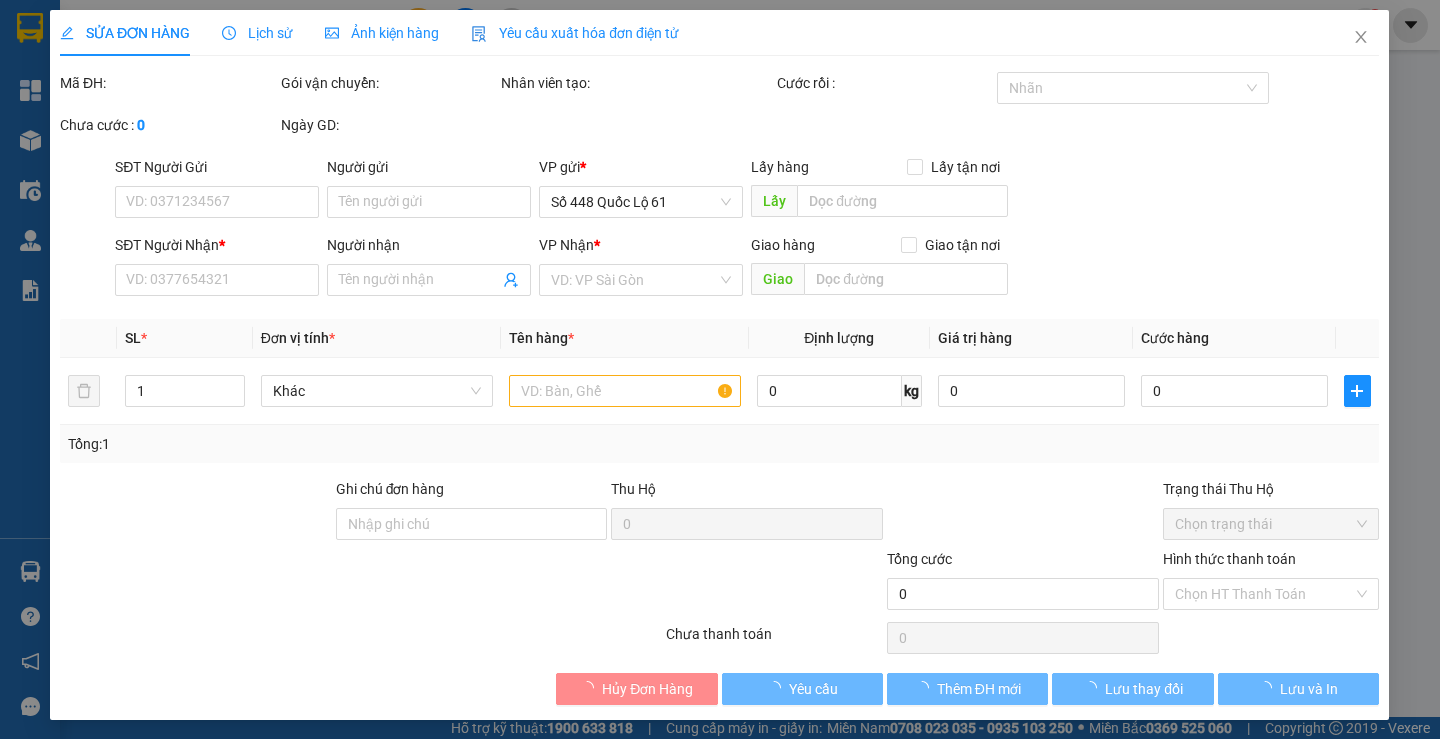 type on "[PHONE]" 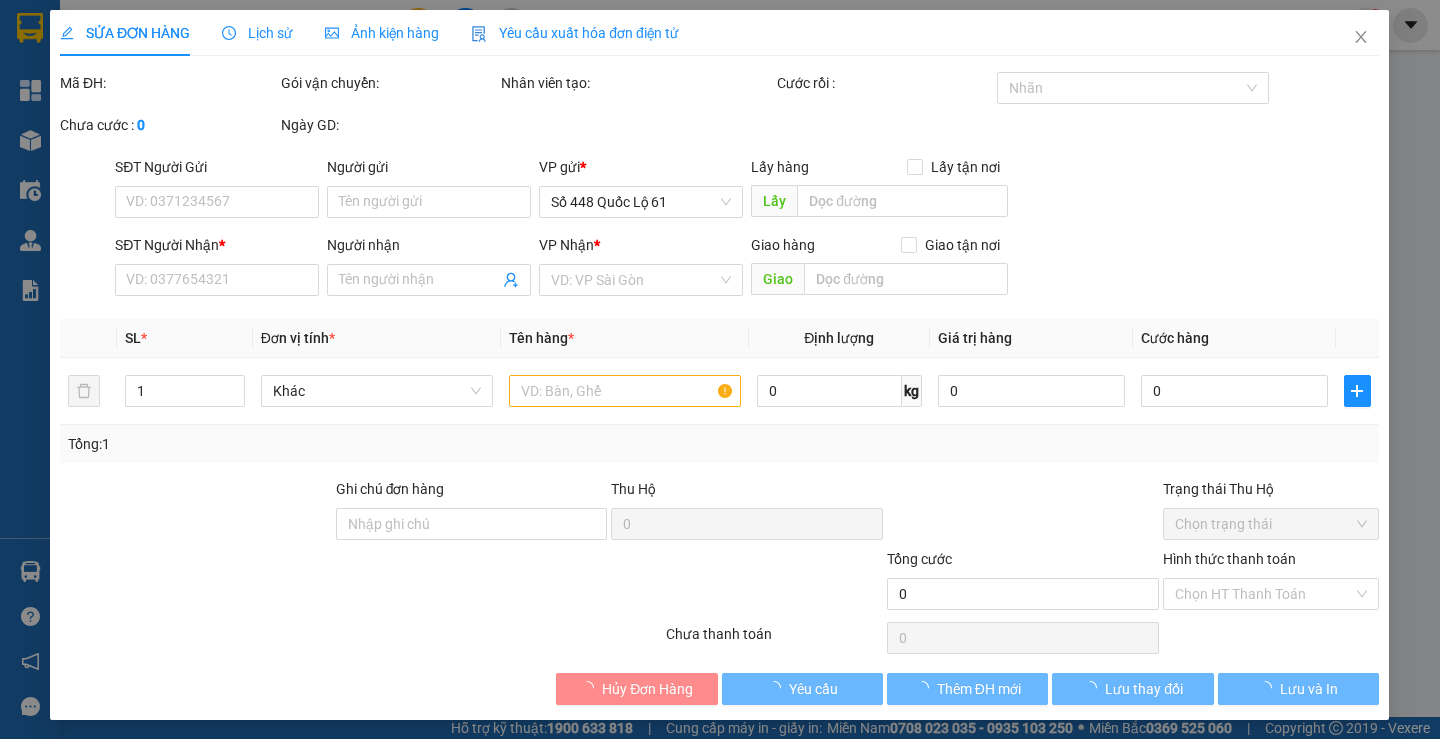 type on "[PHONE]" 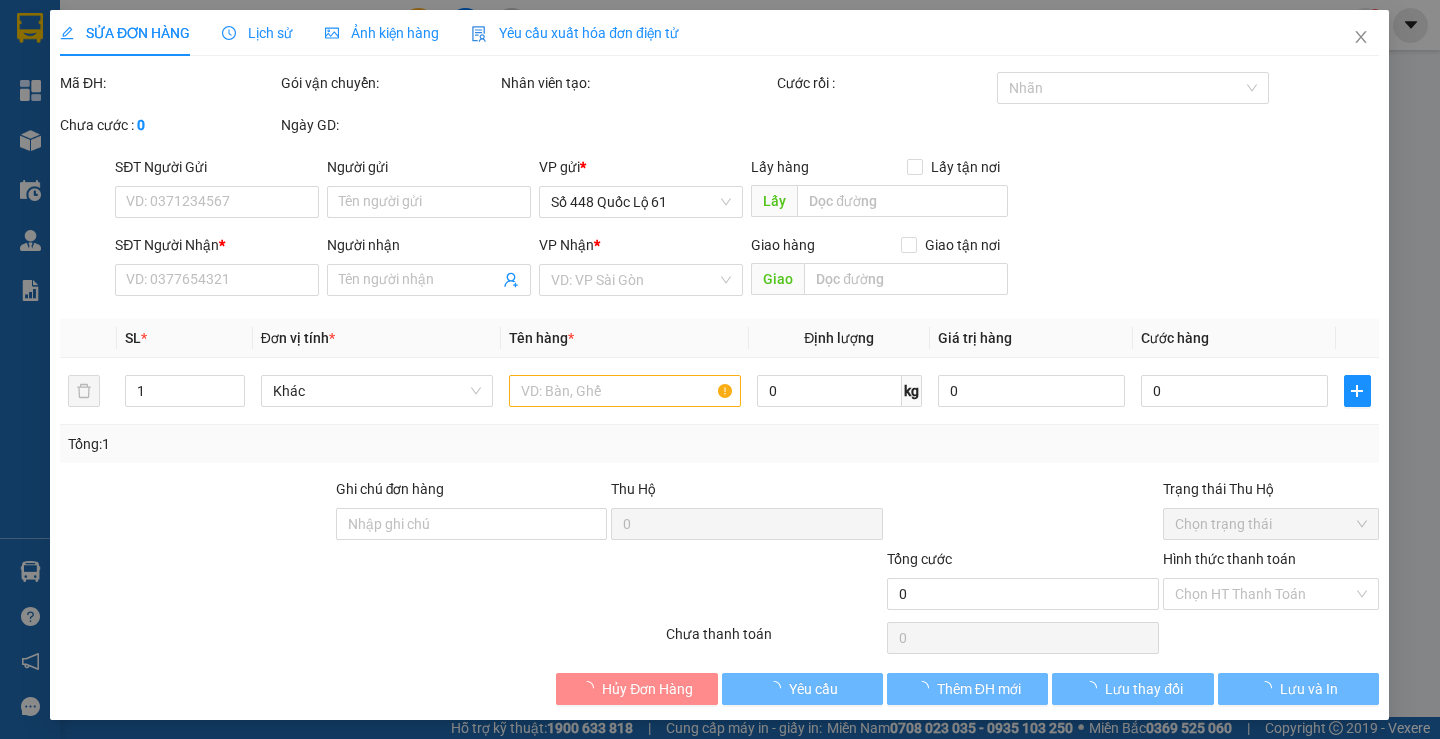 type on "100.000" 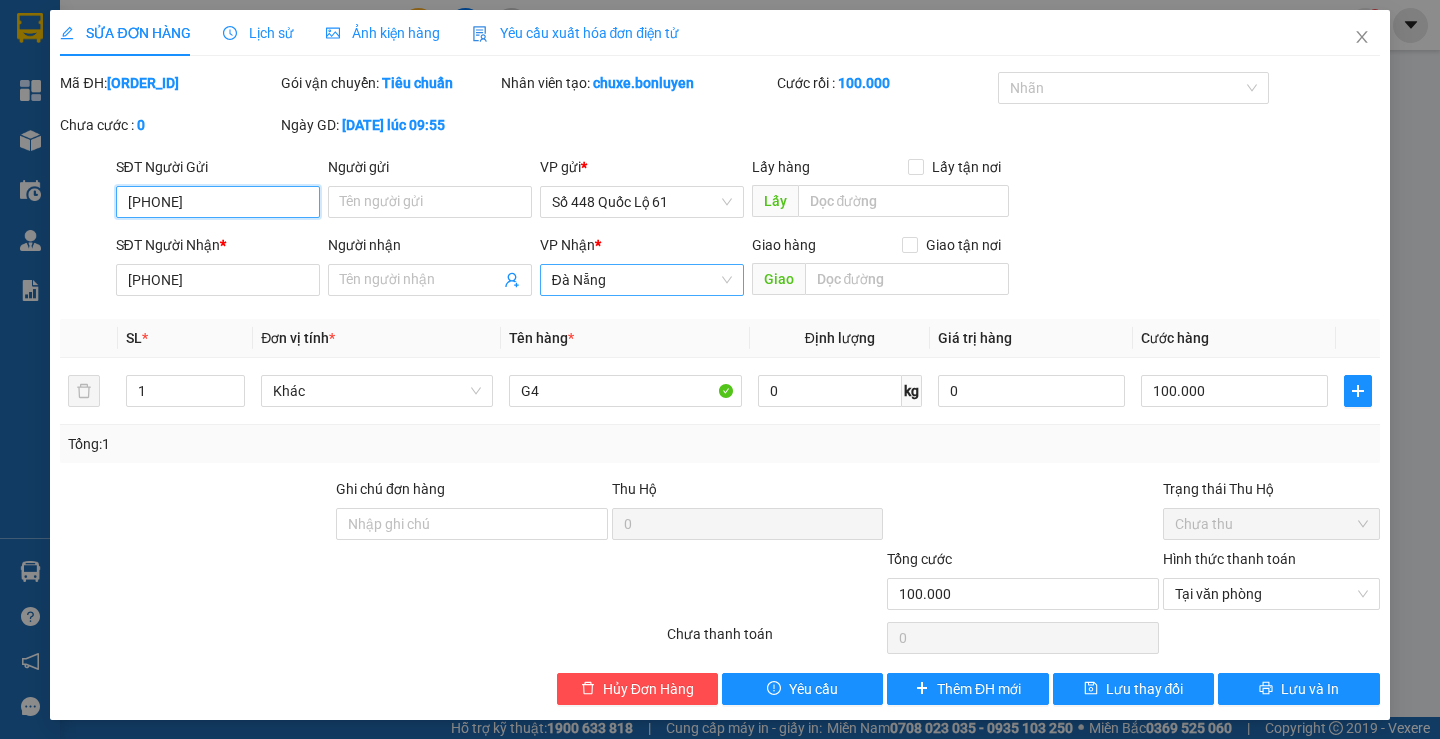 click on "Đà Nẵng" at bounding box center [642, 280] 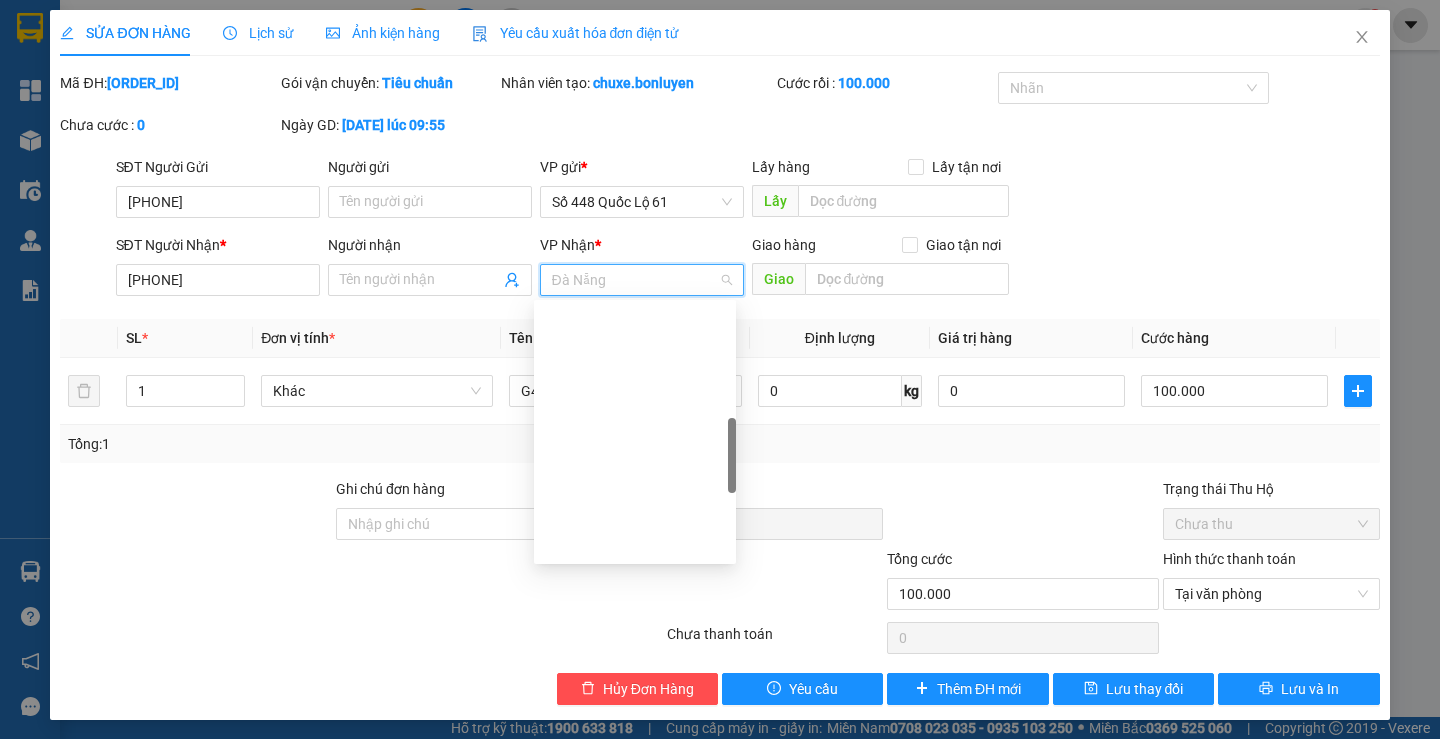 type on "q" 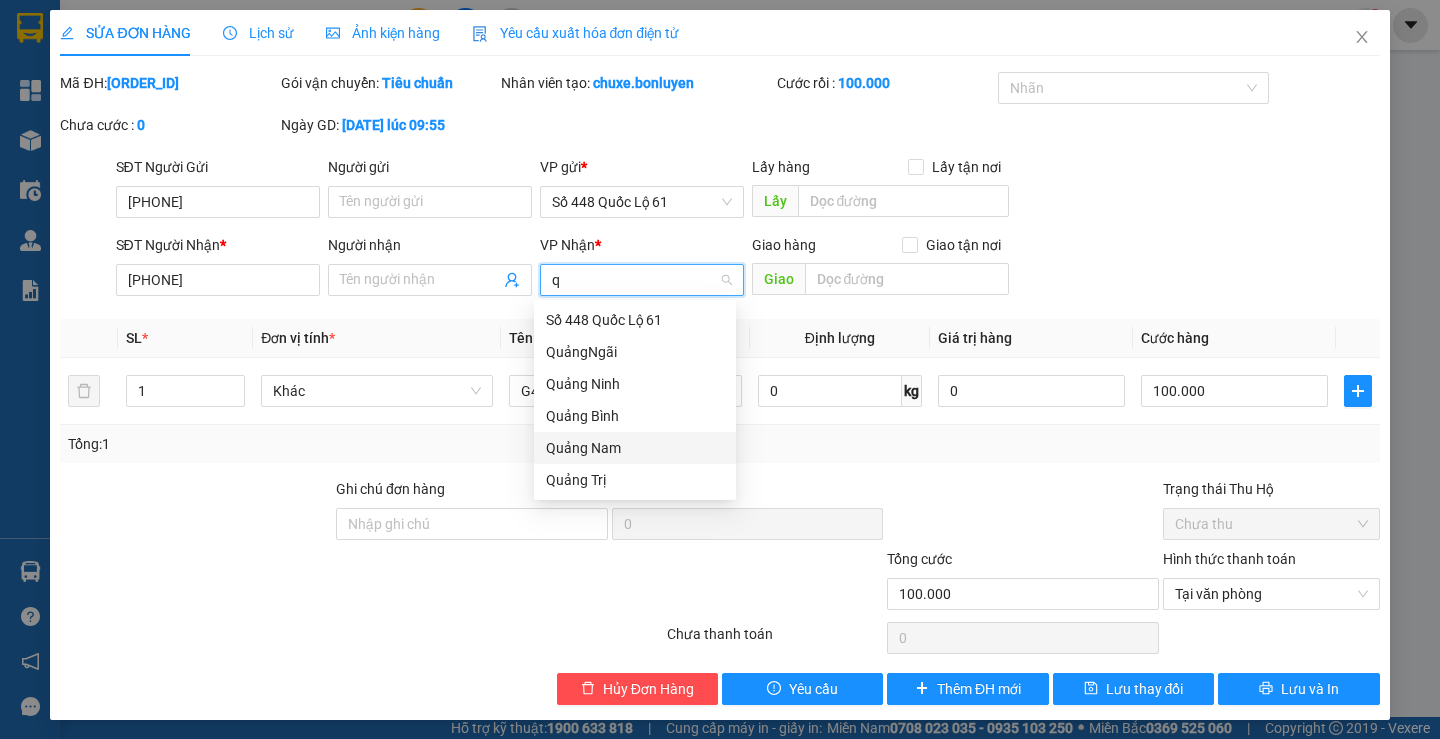 click on "Quảng Nam" at bounding box center (635, 448) 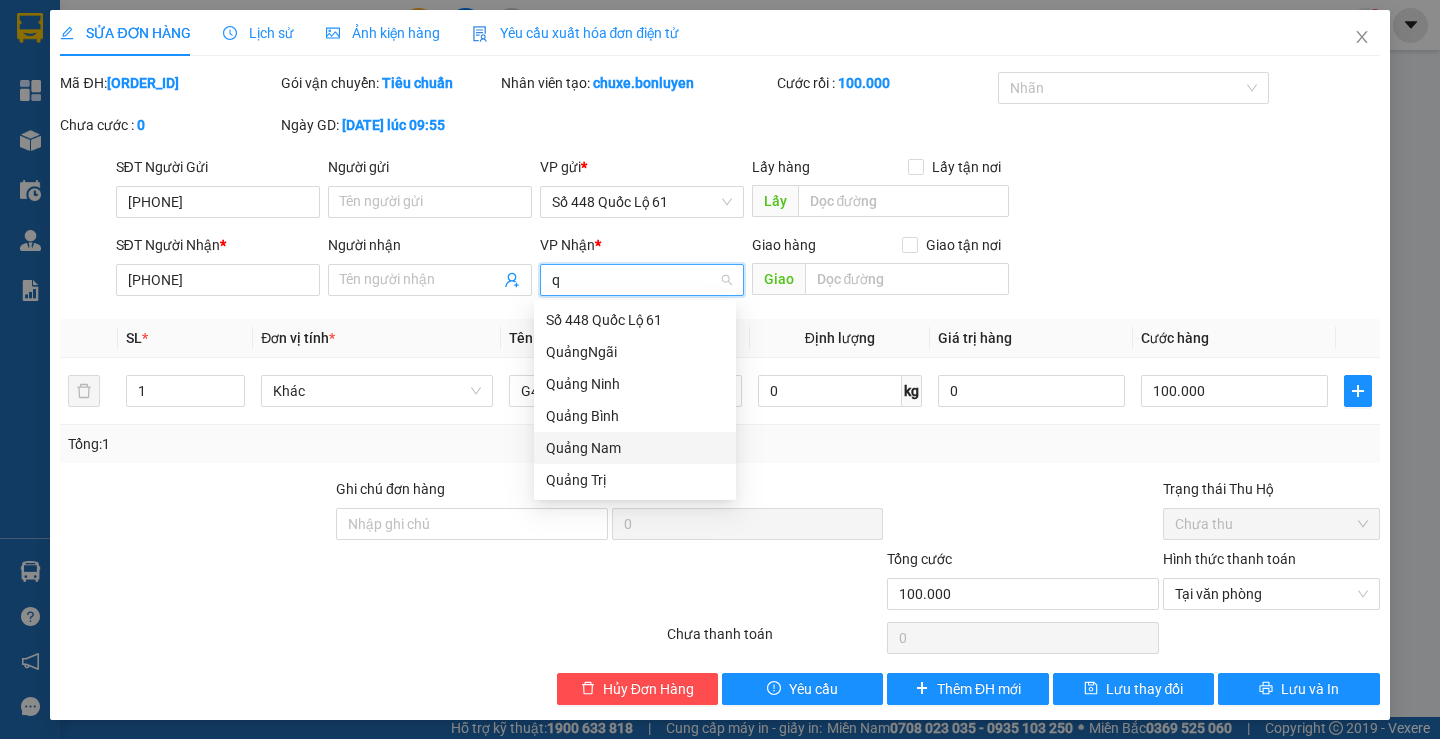 type 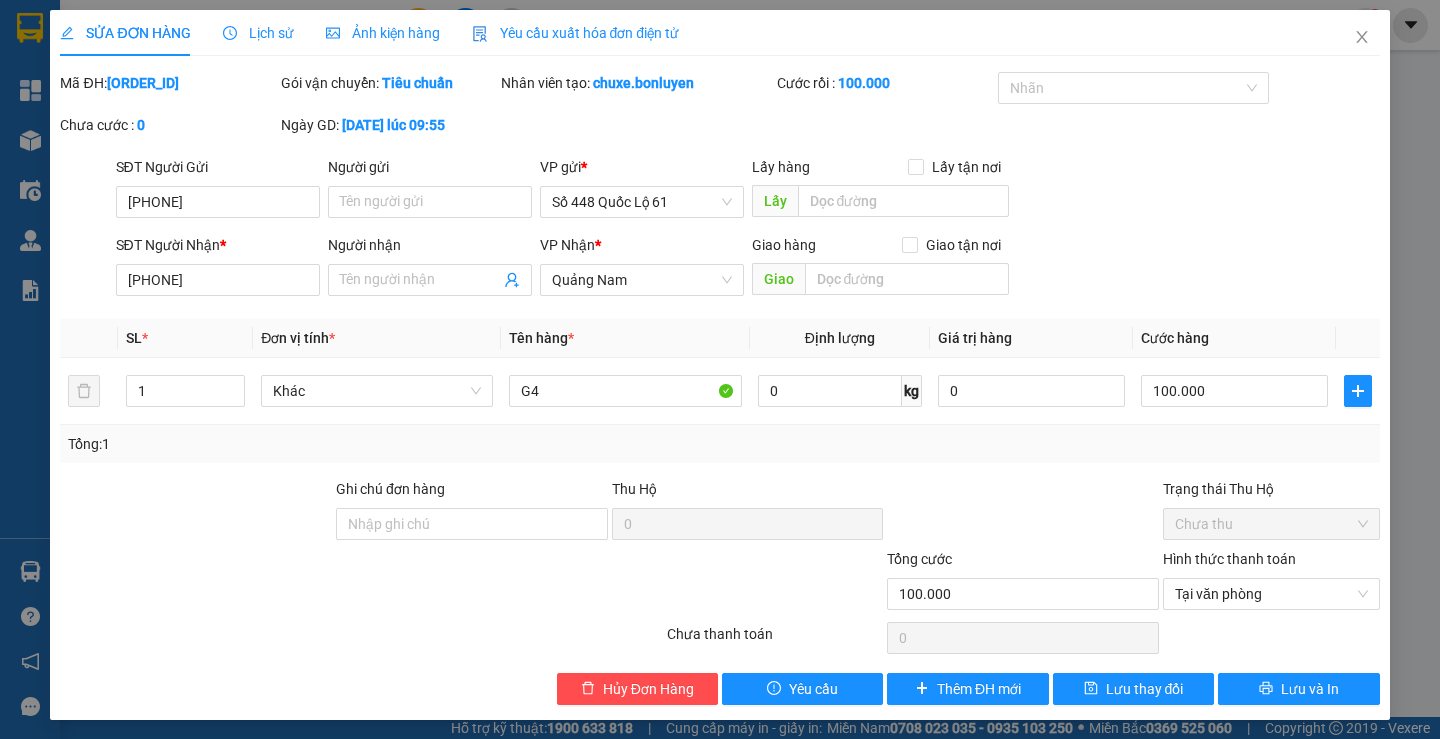 click on "Total Paid Fee 100.000 Total UnPaid Fee 0 Cash Collection Total Fee Mã ĐH:  [ORDER_ID] Gói vận chuyển:   Tiêu chuẩn Nhân viên tạo:   chuxe.bonluyen Cước rồi :   100.000   Nhãn Chưa cước :   0 Ngày GD:   02-08-2025 lúc 09:55 SĐT Người Gửi [PHONE] Người gửi Tên người gửi VP gửi  * Số [NUMBER] Lấy hàng Lấy tận nơi Lấy SĐT Người Nhận  * [PHONE] Người nhận Tên người nhận VP Nhận  * [STATE] Giao hàng Giao tận nơi Giao SL  * Đơn vị tính  * Tên hàng  * Định lượng Giá trị hàng Cước hàng                 1 Khác G4 0 kg 0 100.000 Tổng:  1 Ghi chú đơn hàng Thu Hộ 0 Trạng thái Thu Hộ   Chưa thu Tổng cước 100.000 Hình thức thanh toán Tại văn phòng Số tiền thu trước 100.000 Chọn HT Thanh Toán Chưa thanh toán 0 Chọn HT Thanh Toán Hủy Đơn Hàng Yêu cầu Thêm ĐH mới Lưu thay đổi Lưu và In" at bounding box center [719, 388] 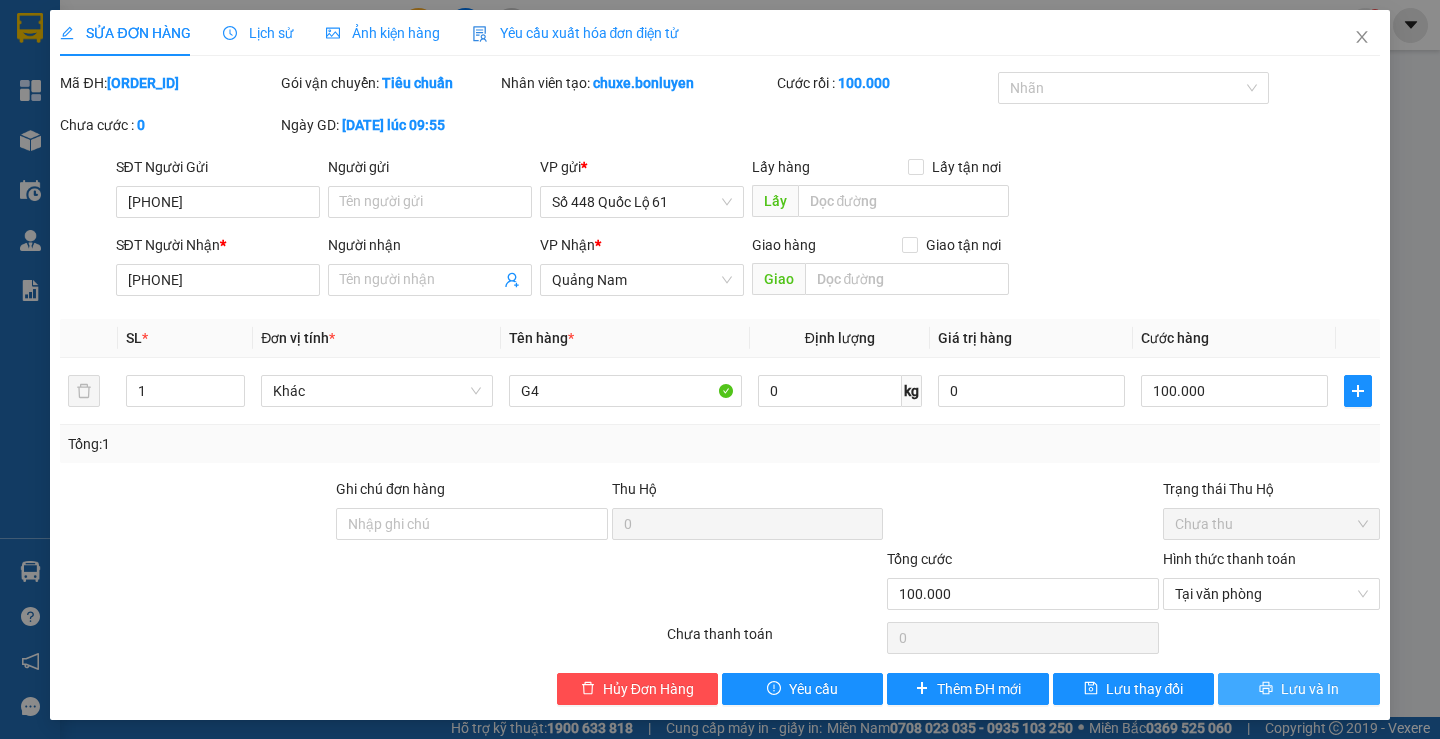 click on "Lưu và In" at bounding box center (1298, 689) 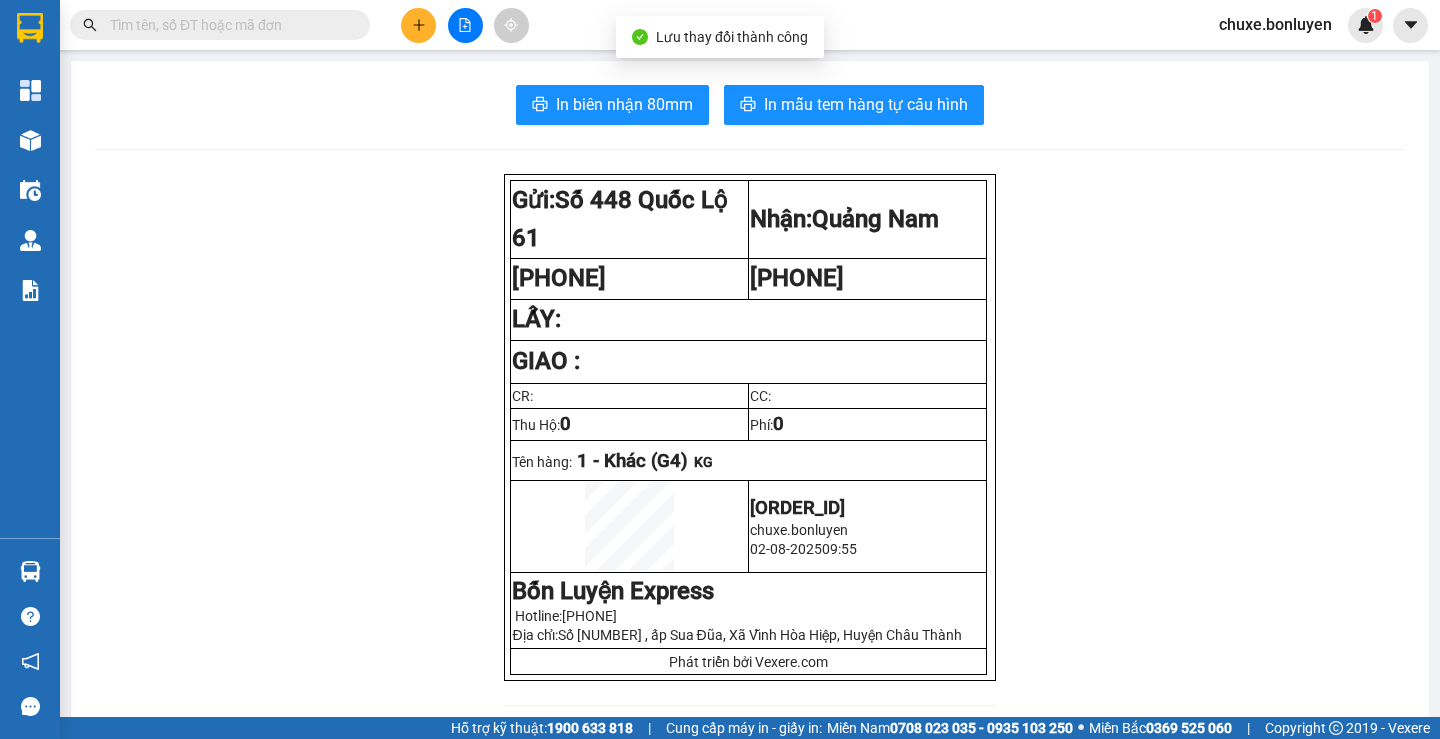 drag, startPoint x: 586, startPoint y: 67, endPoint x: 576, endPoint y: 102, distance: 36.40055 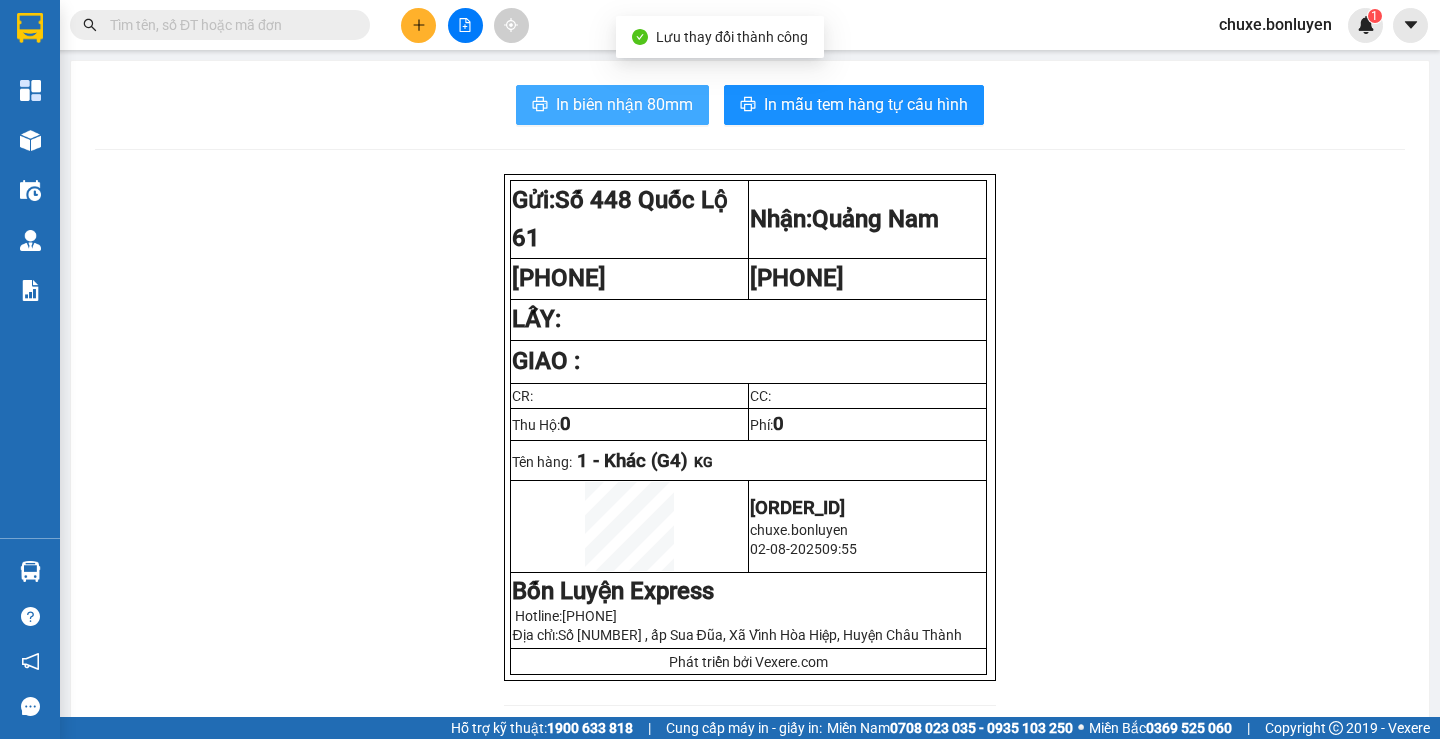 click on "In biên nhận 80mm In mẫu tem hàng tự cấu hình
Gửi:  Số [NUMBER]
Nhận:  [STATE]
[PHONE]
[PHONE]
LẤY:
GIAO :
CR:
CC:
Thu Hộ: 0
Phí:  0
Tên hàng:   1 - Khác (G4)    KG
[ORDER_ID]
chuxe.bonluyen
[DATE]     09:55
Bốn Luyện Express
Hotline:   [PHONE]
Địa chỉ:  Số [NUMBER] , ấp Sua Đũa, Xã Vĩnh Hòa Hiệp, Huyện Châu Thành
Phát triển bởi Vexere.com
Bốn Luyện Express VP Số [NUMBER]   Số [NUMBER] , ấp Sua Đũa, Xã Vĩnh Hòa Hiệp   [PHONE], [PHONE] VP Quảng Nam Biên Nhận Hàng Hoá Mã đơn:   [ORDER_ID] In ngày:  02/08/2025   09:55 Gửi :     [PHONE] VP Số [NUMBER] Nhận :     [PHONE] VP Quảng Nam Tên (giá trị hàng) SL Cước món hàng Khác - G4   (0) 1 100.000 Tổng cộng 1 100.000 Loading... CƯỚC RỒI :" at bounding box center [750, 1148] 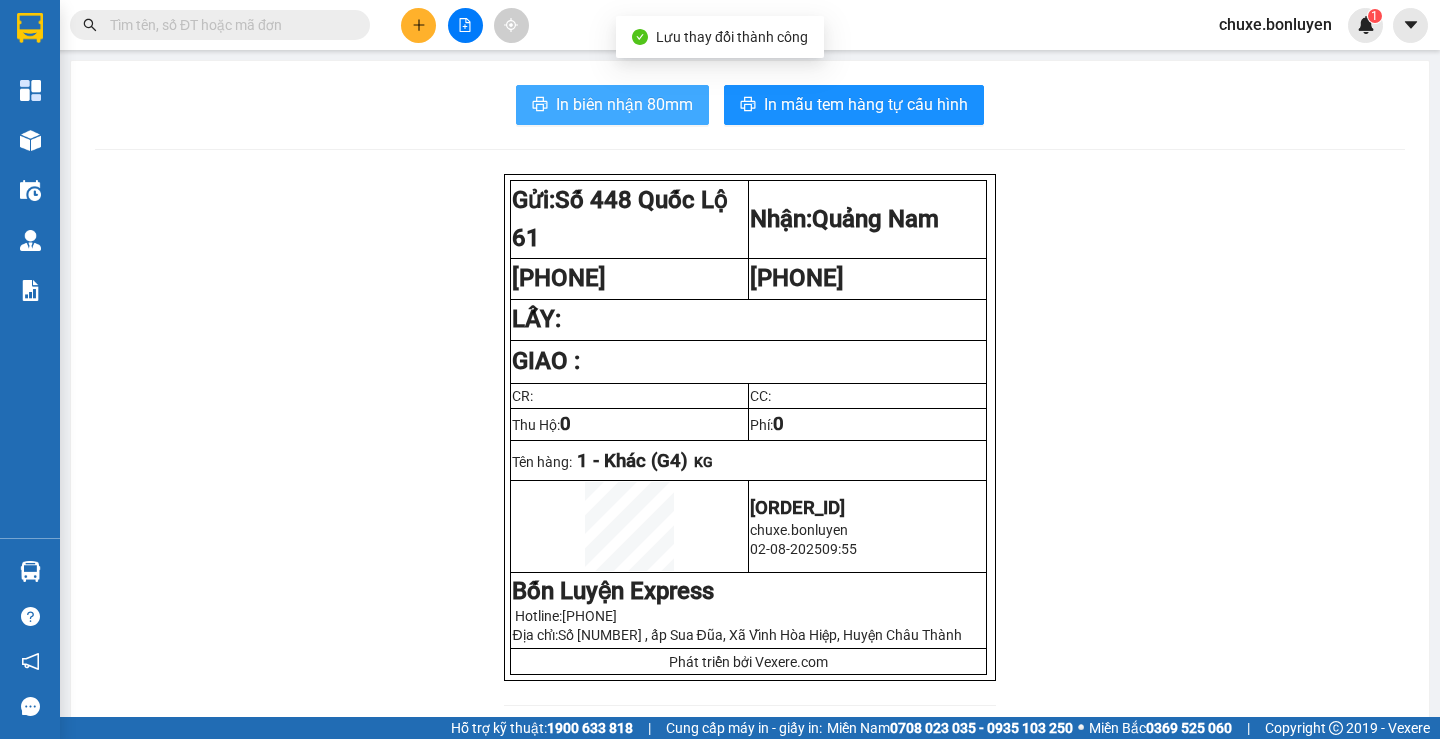 click on "In biên nhận 80mm" at bounding box center (624, 104) 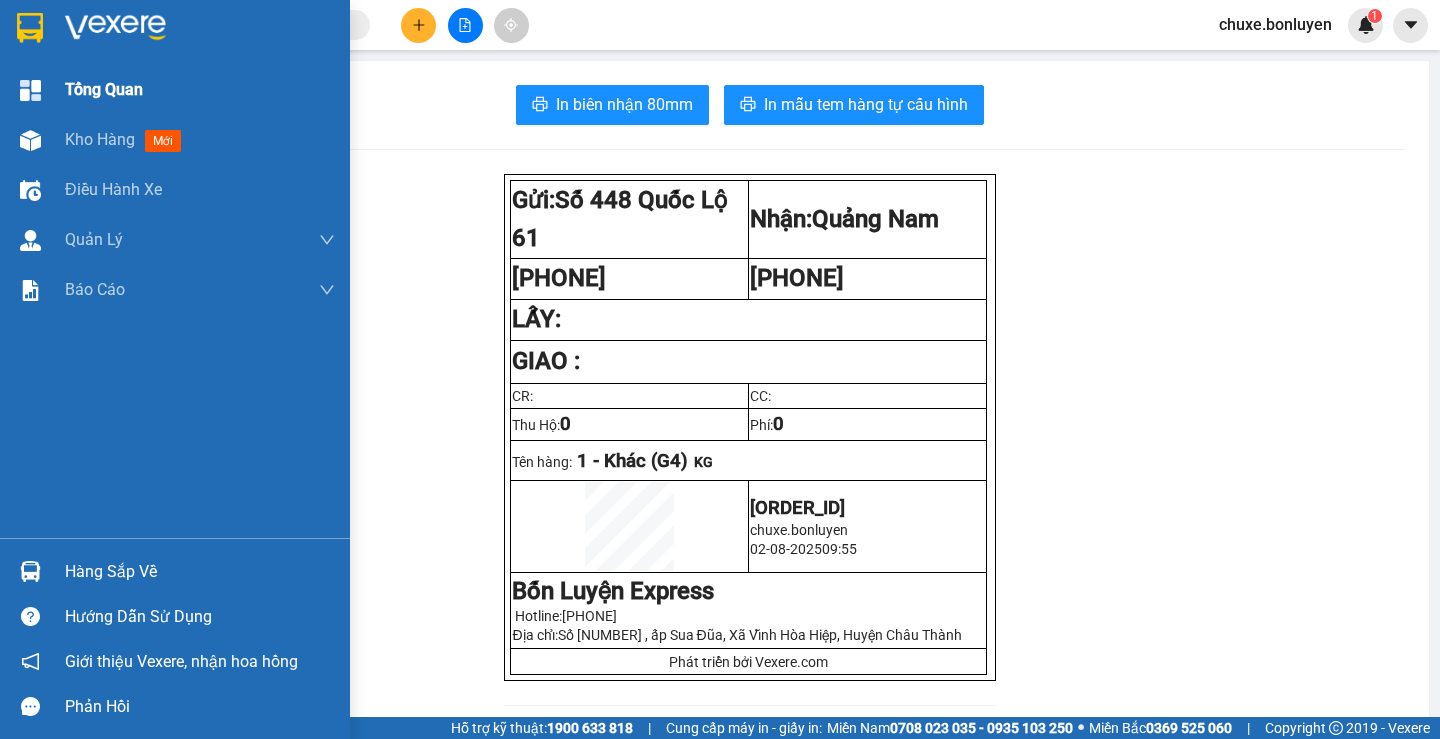 click on "Kho hàng mới" at bounding box center [175, 140] 